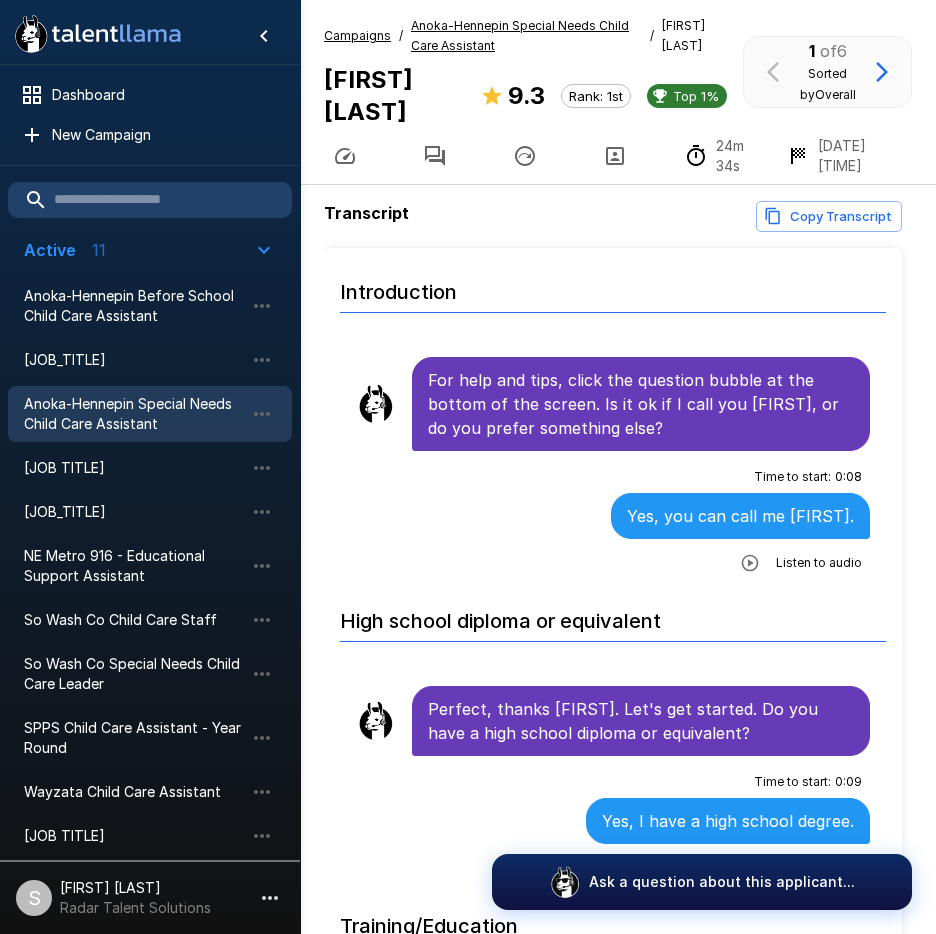 scroll, scrollTop: 125, scrollLeft: 0, axis: vertical 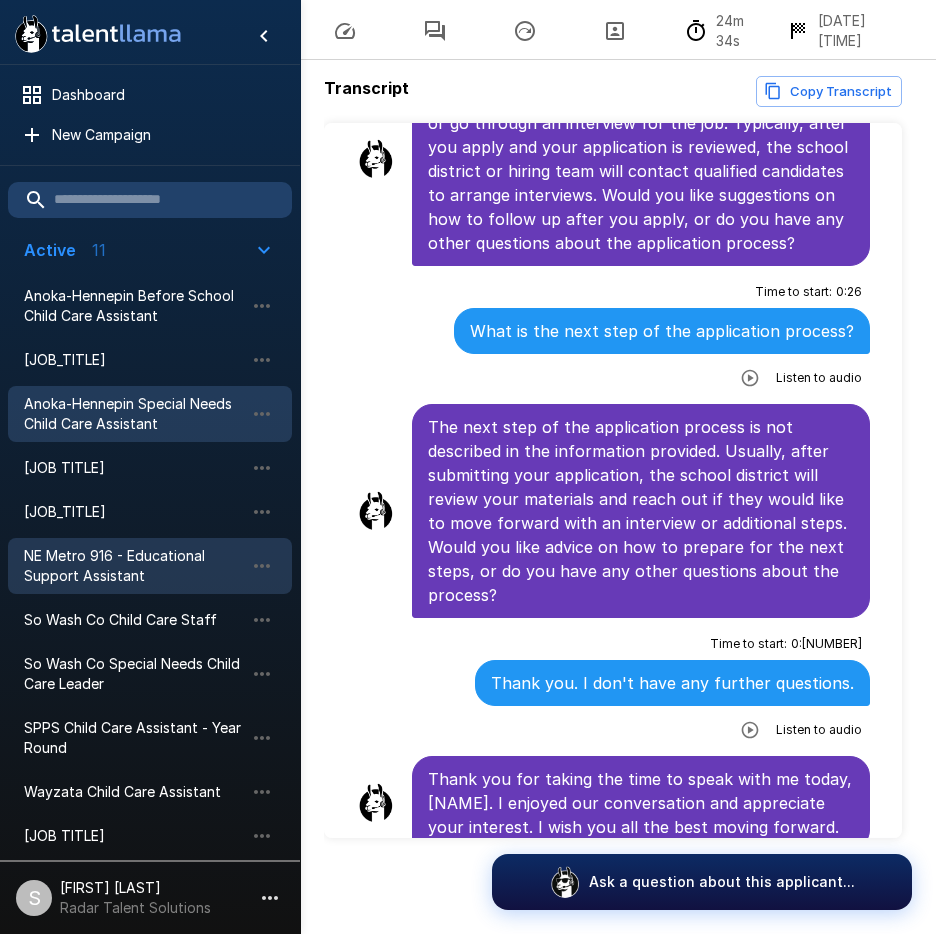click on "NE Metro 916 - Educational Support Assistant" at bounding box center (134, 566) 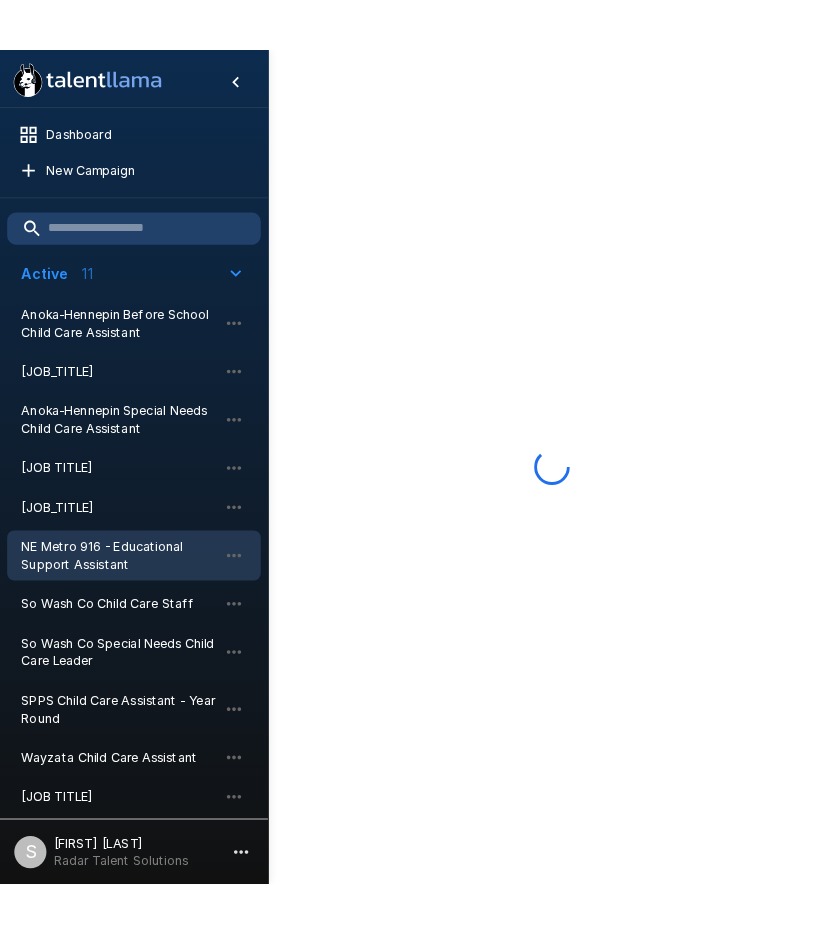 scroll, scrollTop: 0, scrollLeft: 0, axis: both 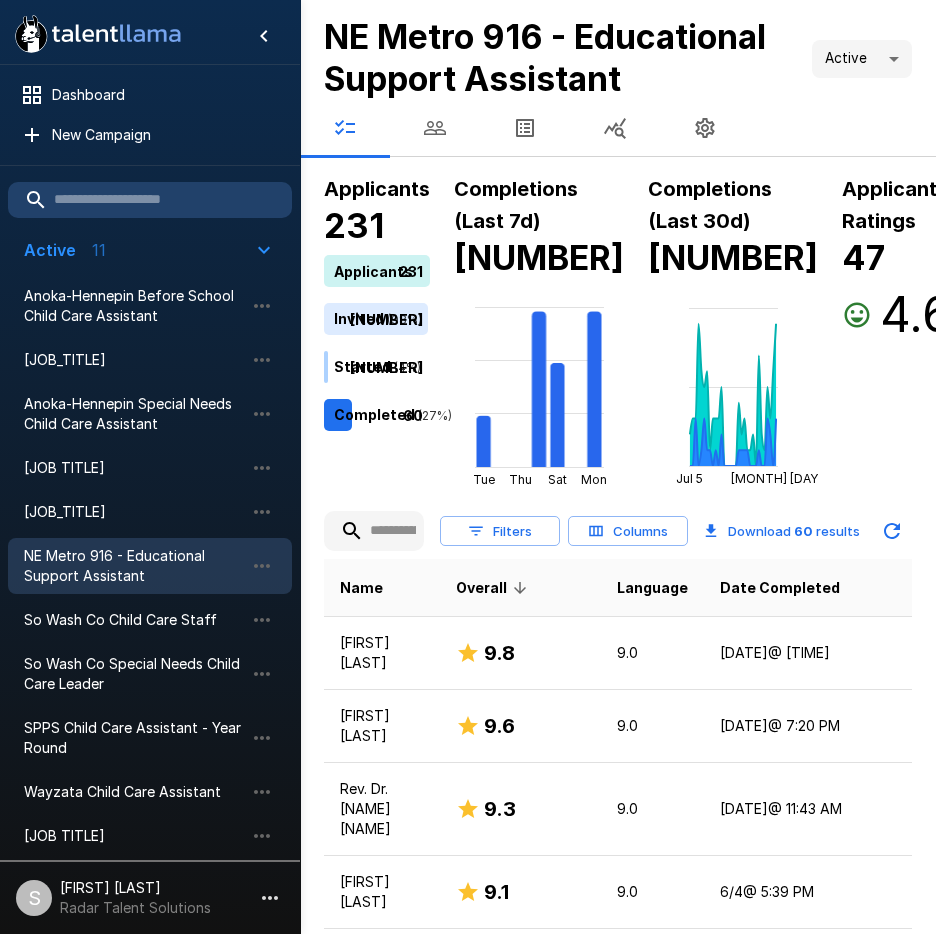 click at bounding box center (435, 128) 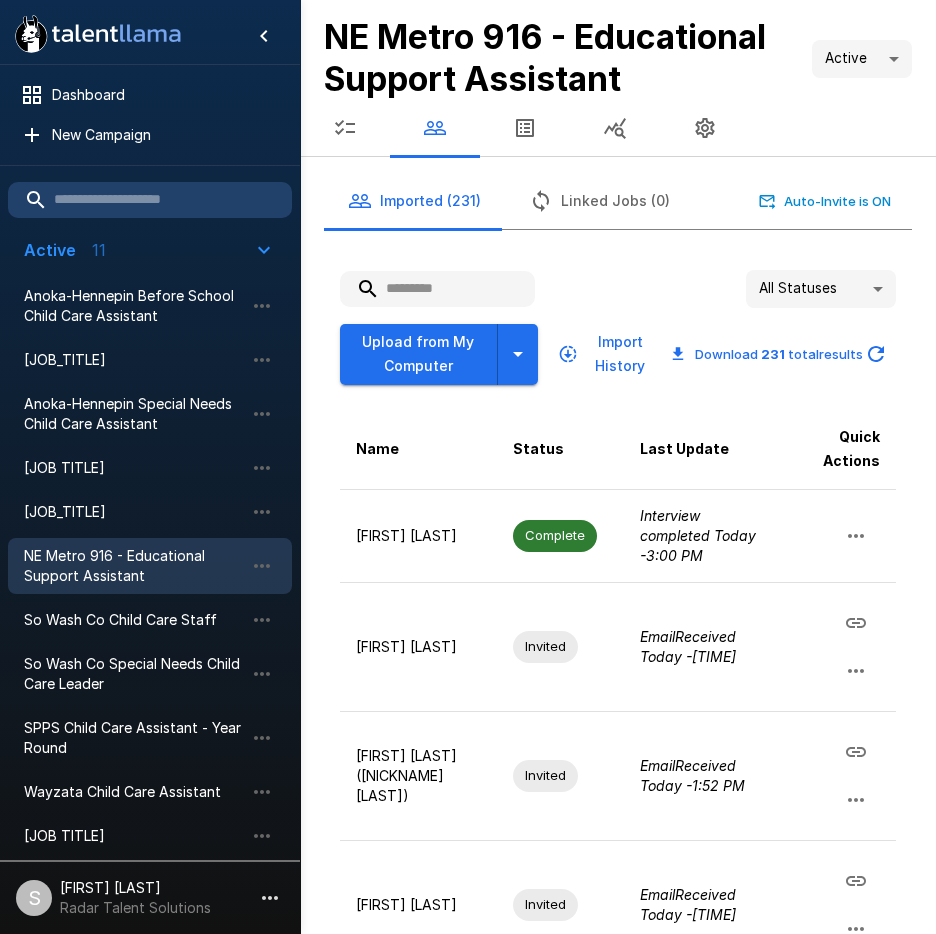click at bounding box center [437, 289] 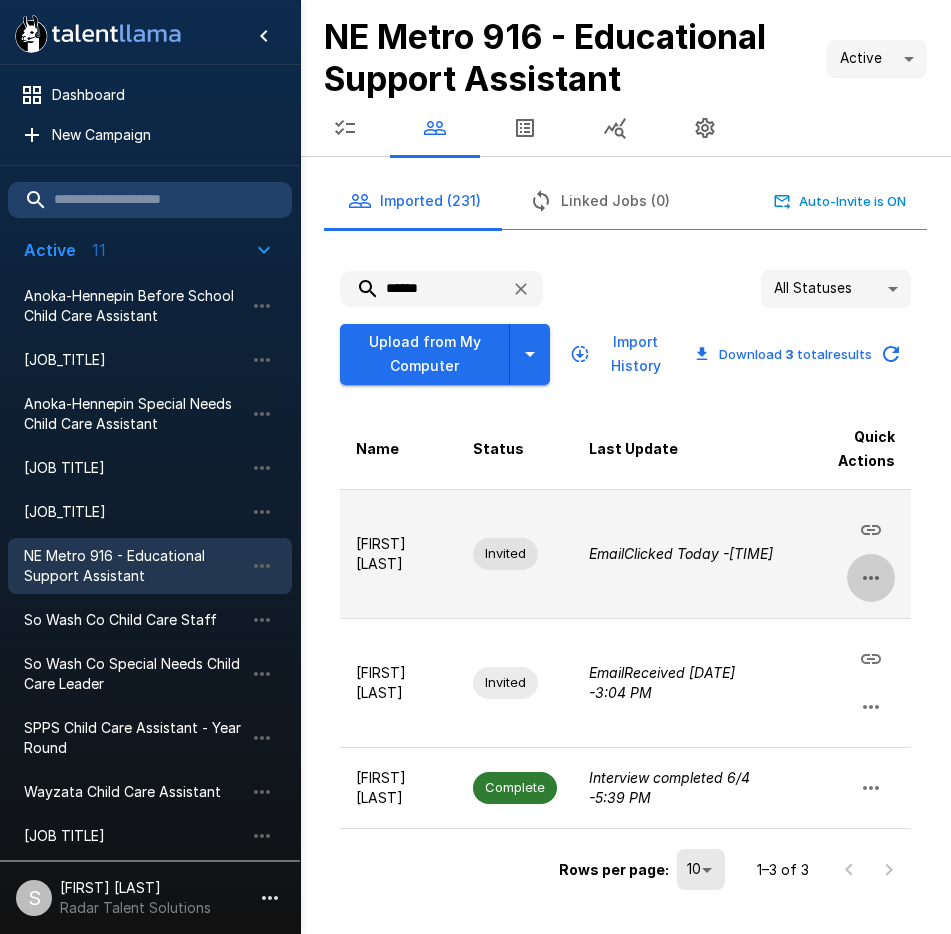 click at bounding box center [871, 578] 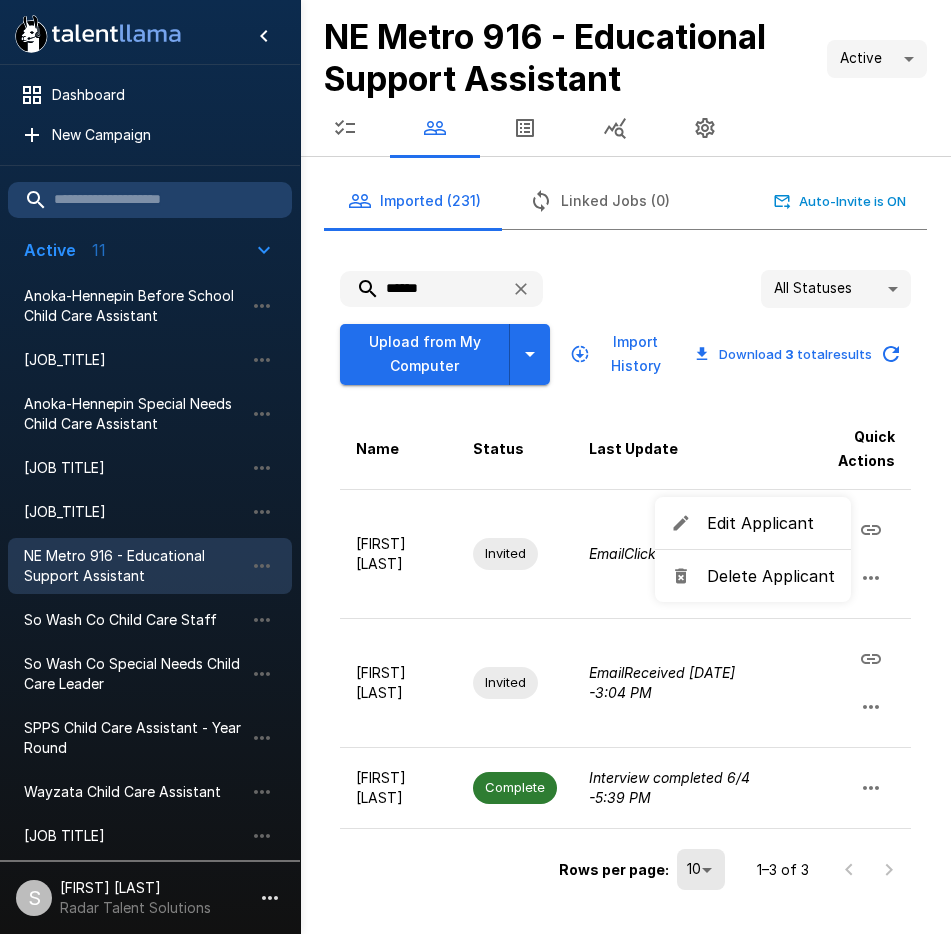 click on "Delete Applicant" at bounding box center (771, 576) 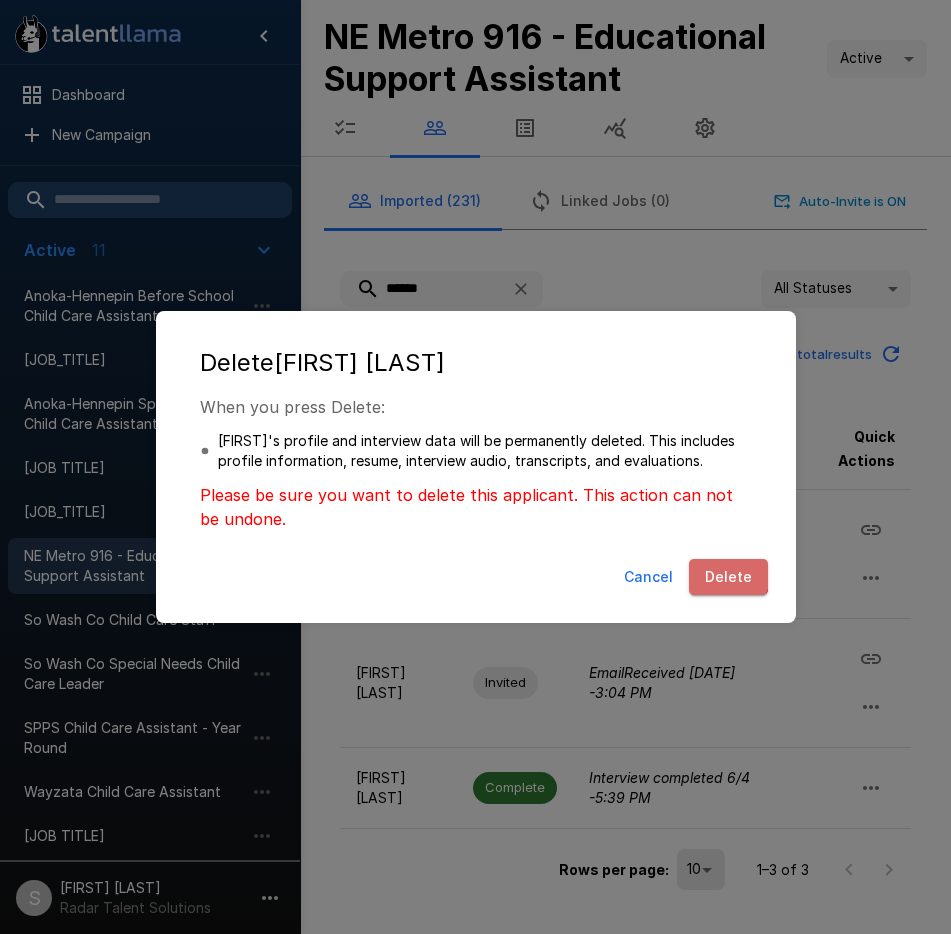 click on "Delete" at bounding box center [728, 577] 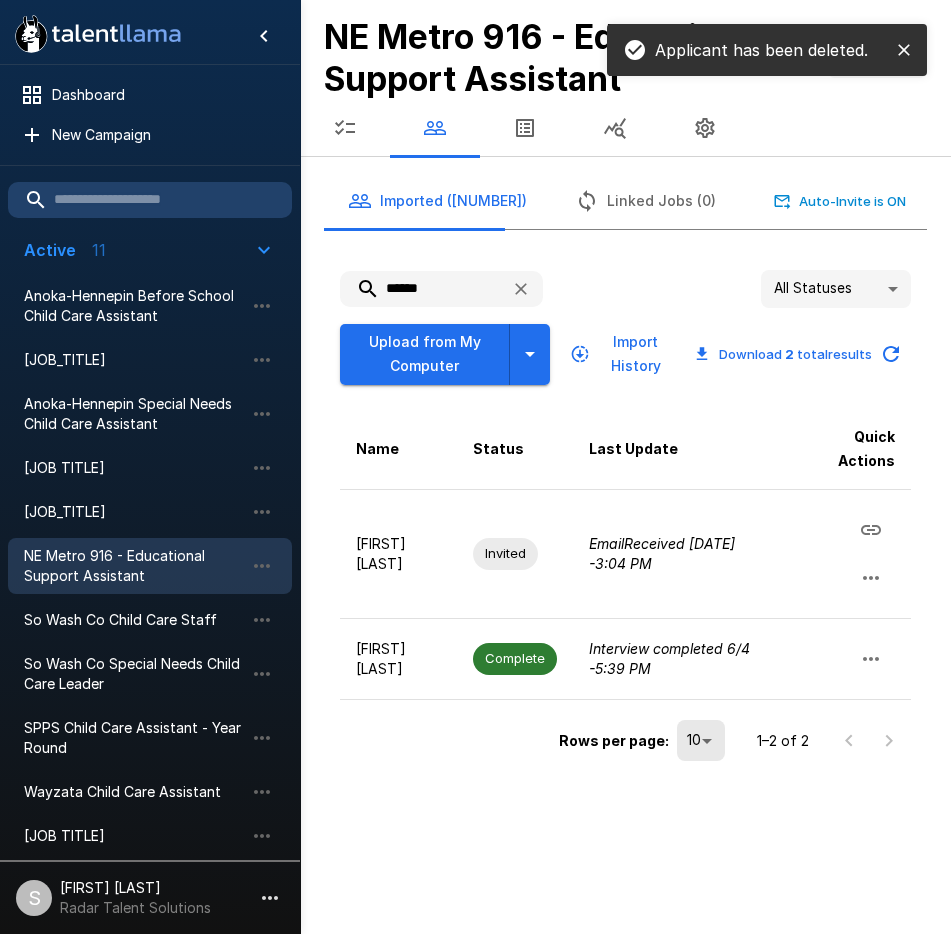 drag, startPoint x: 398, startPoint y: 289, endPoint x: 320, endPoint y: 297, distance: 78.40918 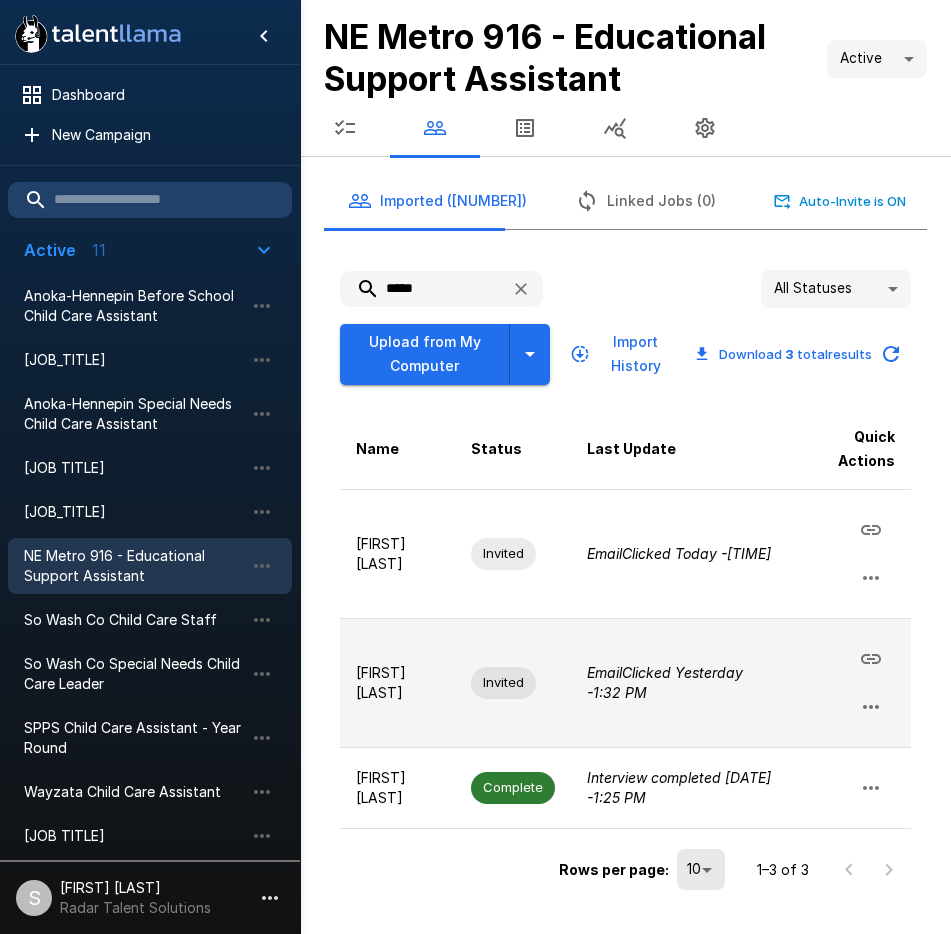 click 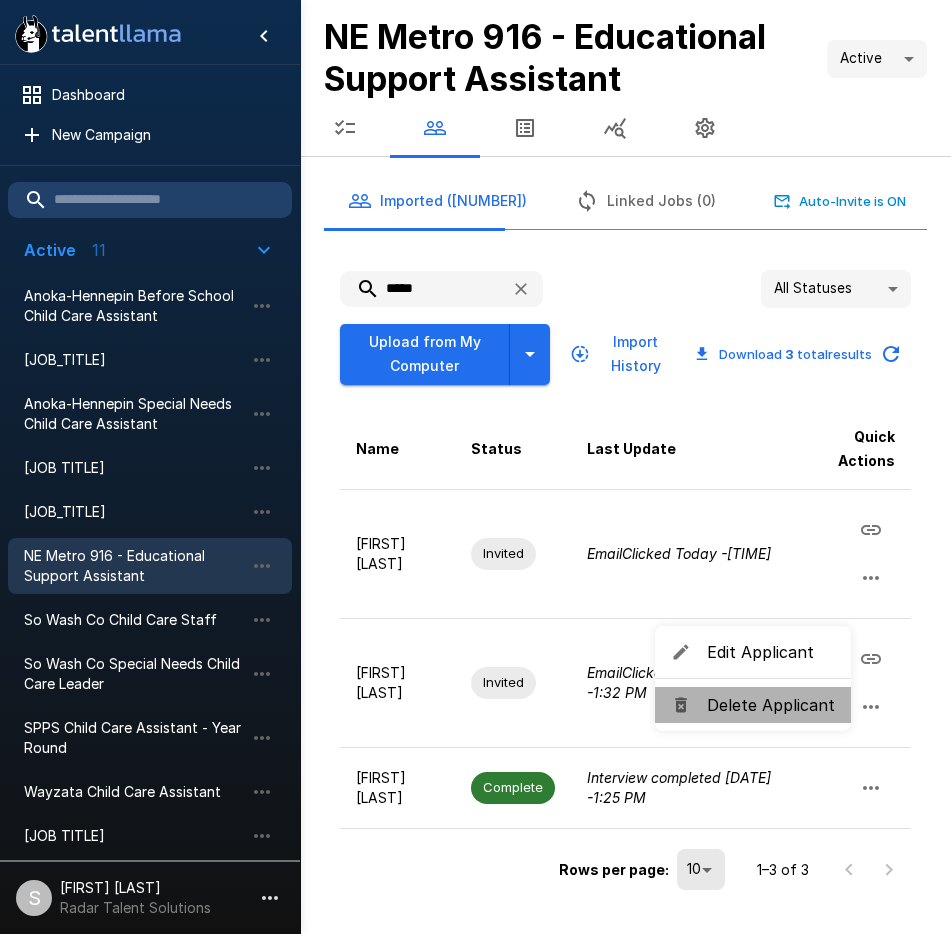 click on "Delete Applicant" at bounding box center (771, 705) 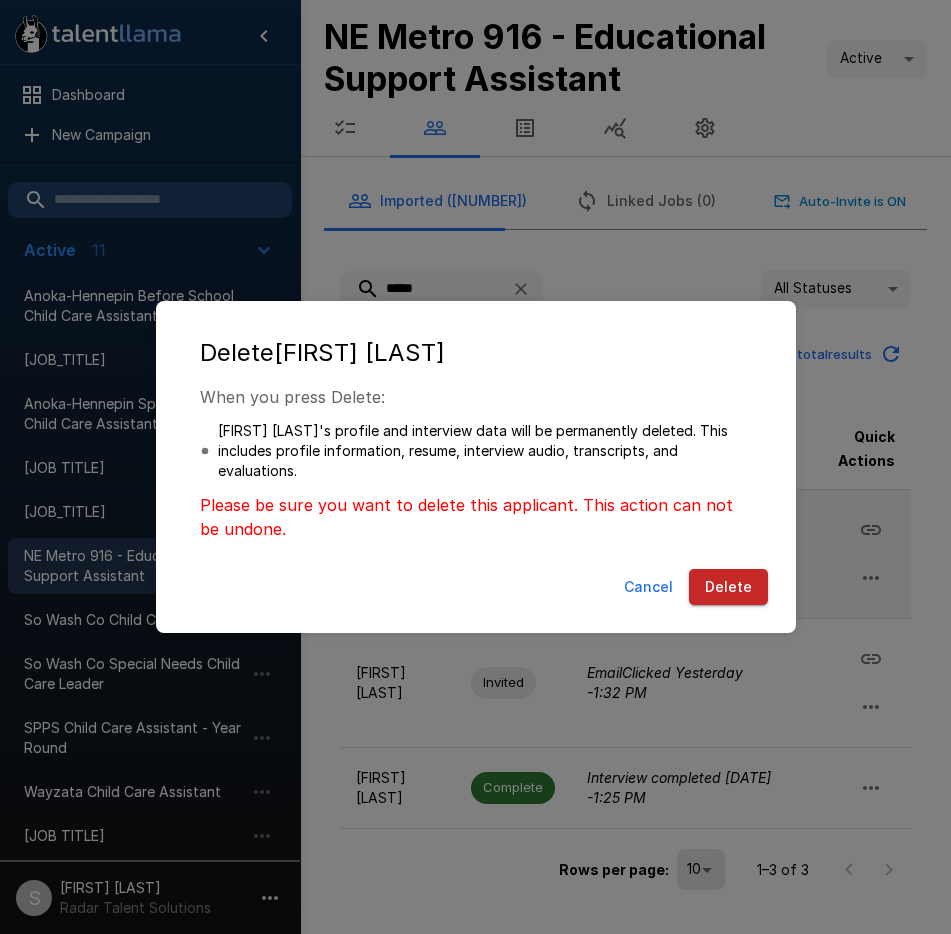 click on "Delete" at bounding box center [728, 587] 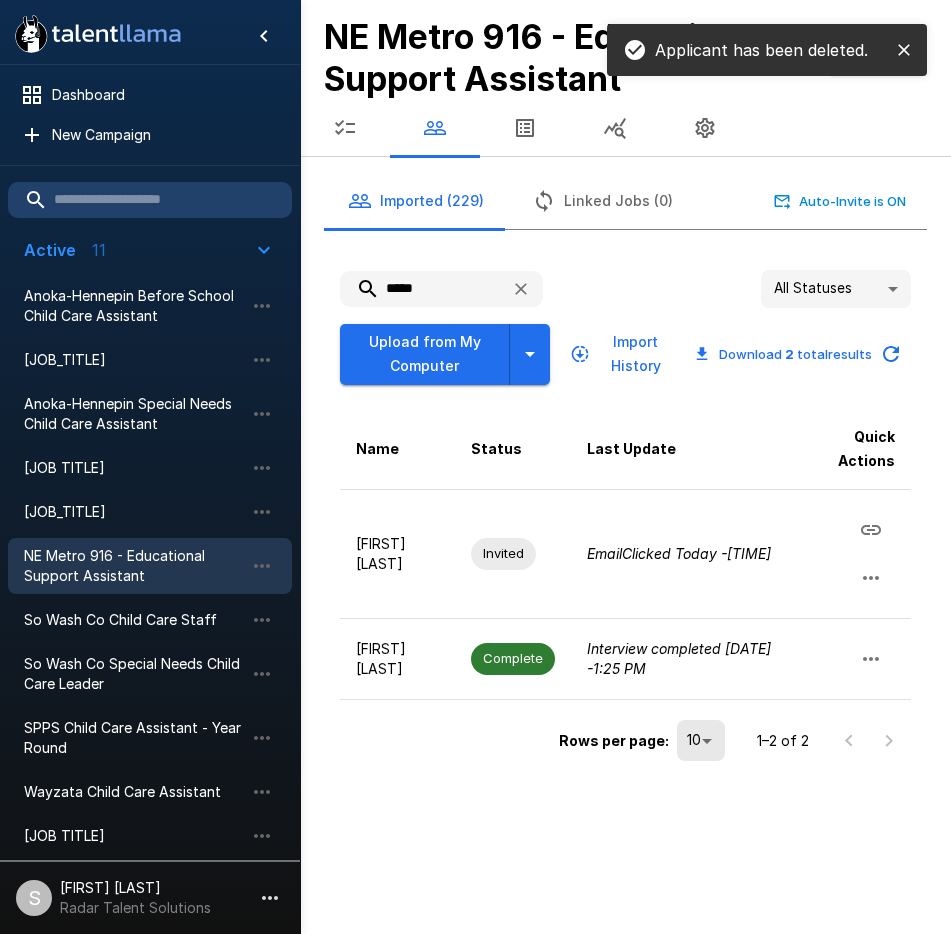 drag, startPoint x: 439, startPoint y: 291, endPoint x: 366, endPoint y: 284, distance: 73.33485 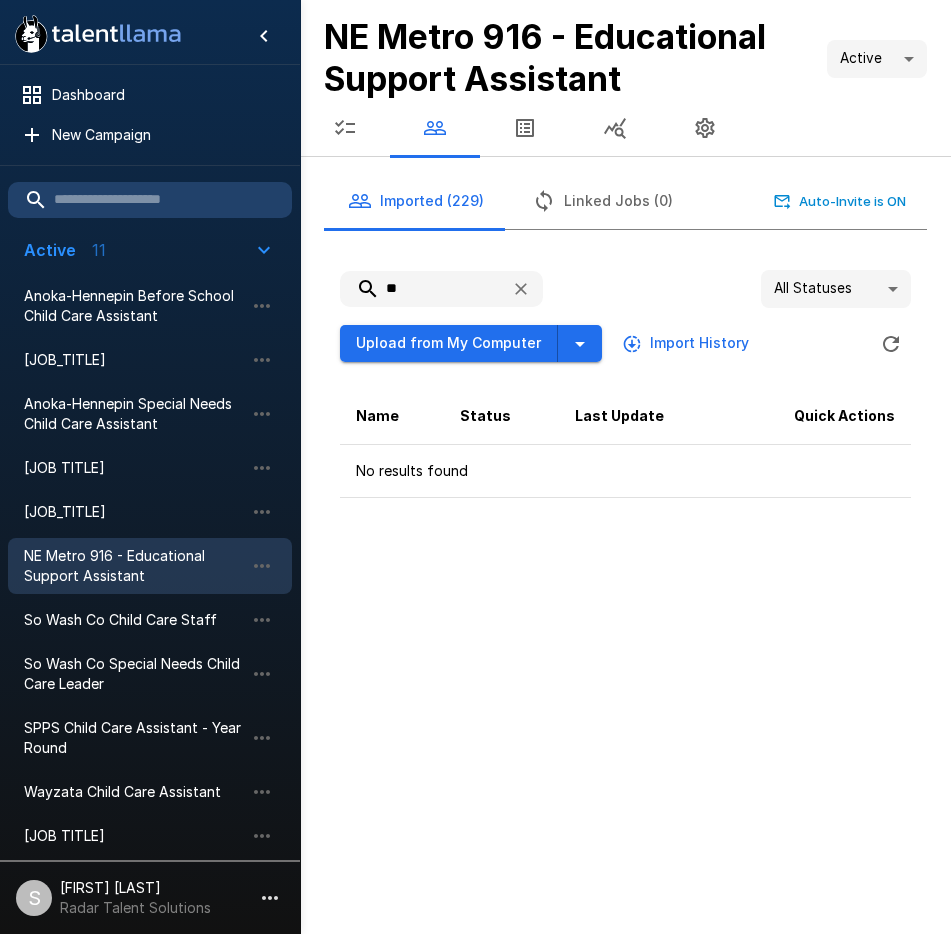 type on "*" 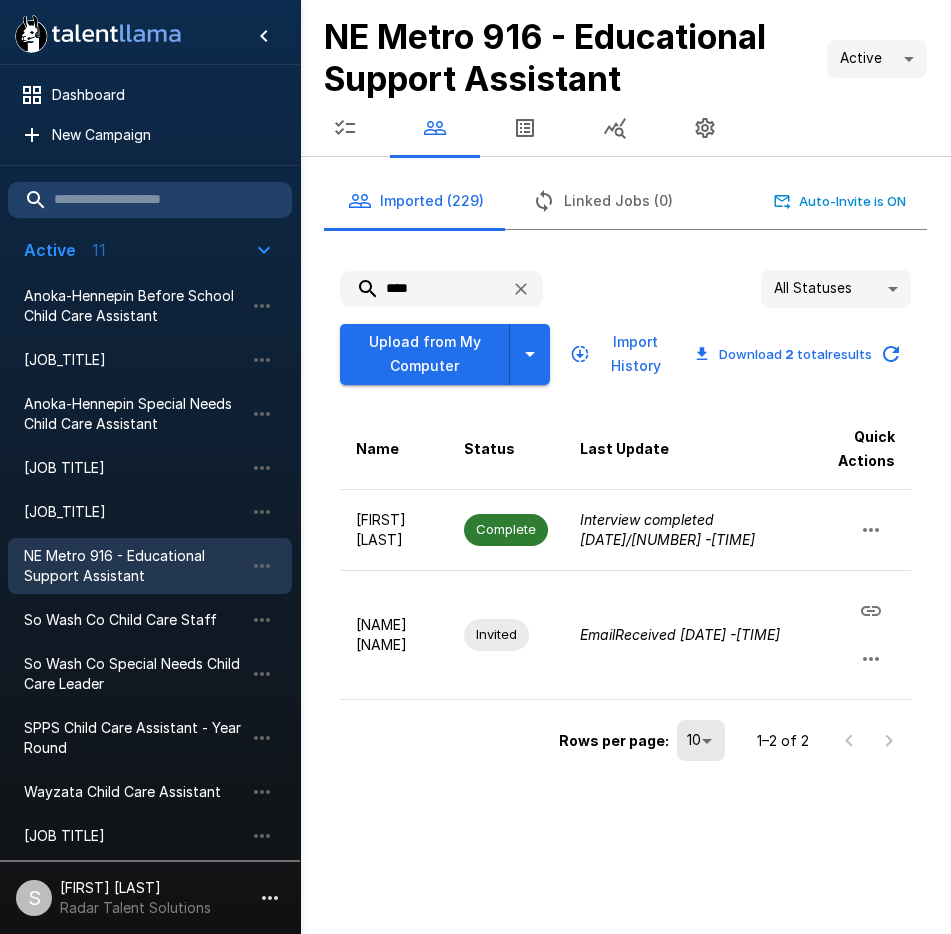 drag, startPoint x: 450, startPoint y: 279, endPoint x: 347, endPoint y: 279, distance: 103 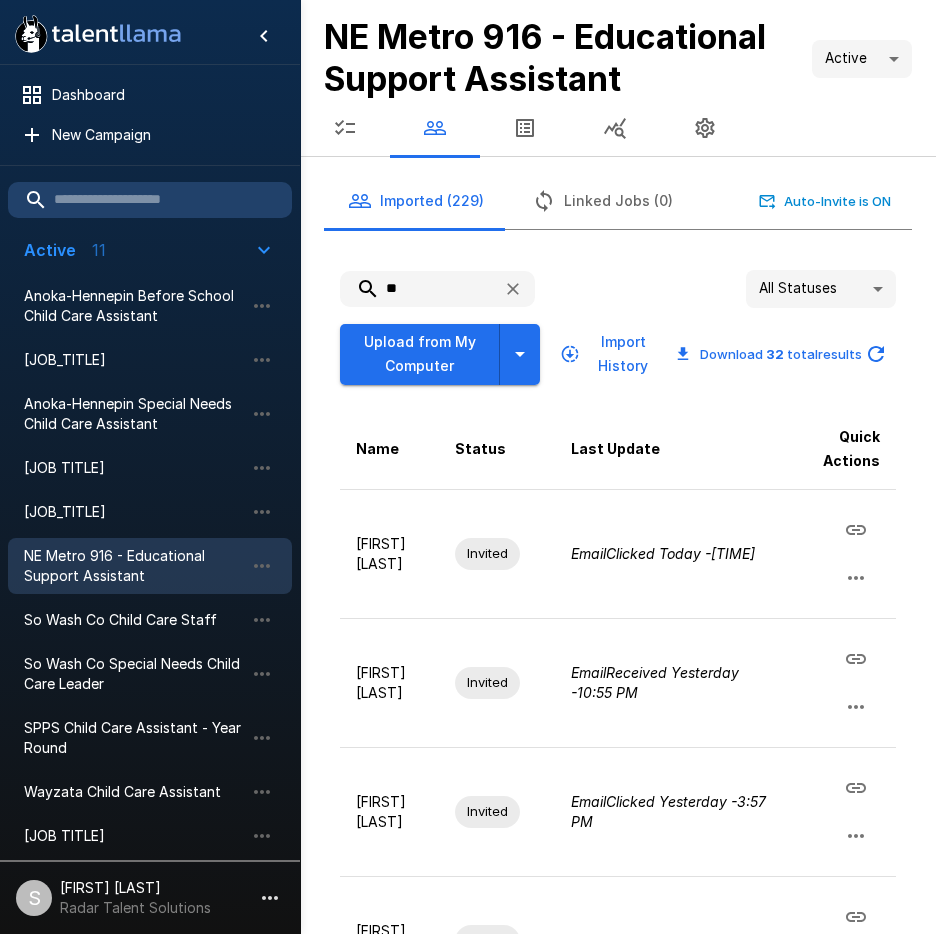 type on "*" 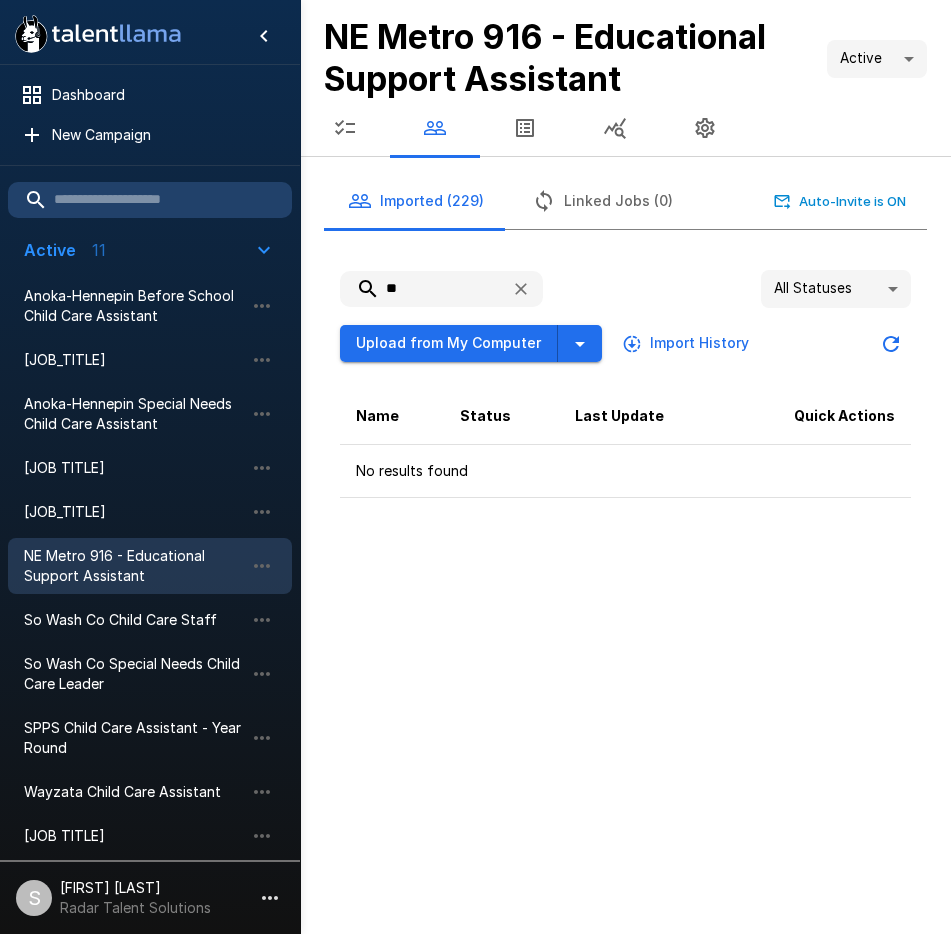 type on "*" 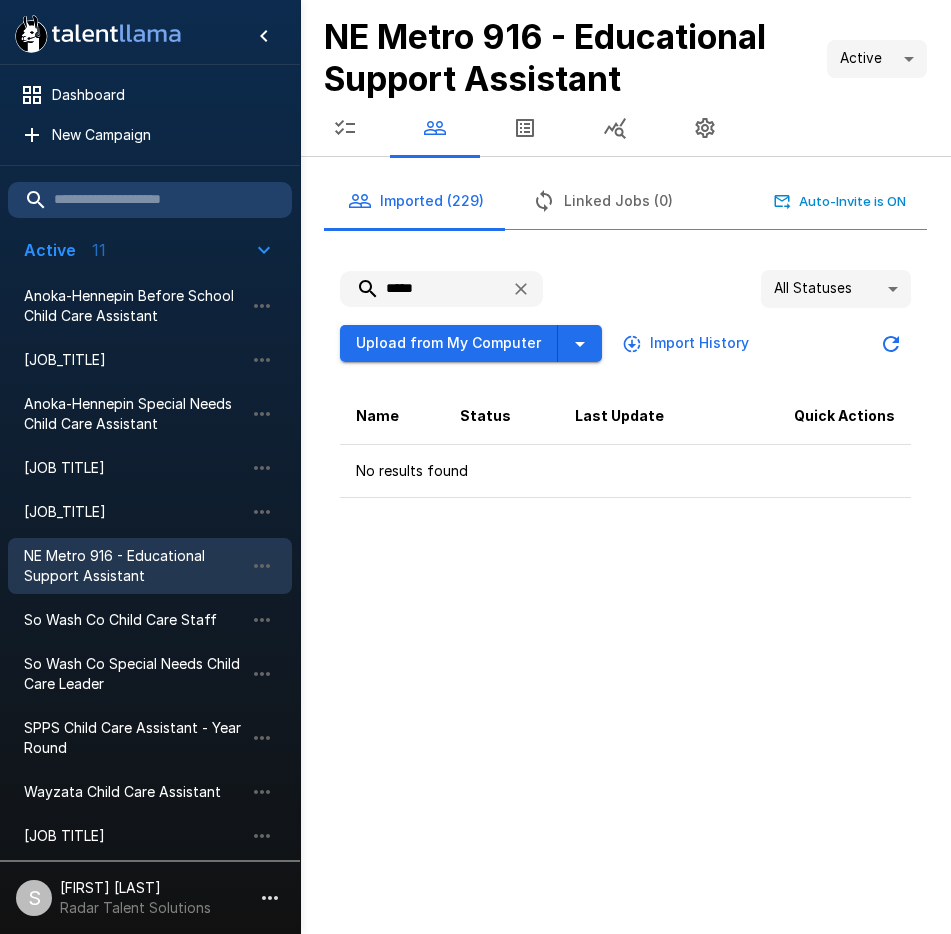 type on "*****" 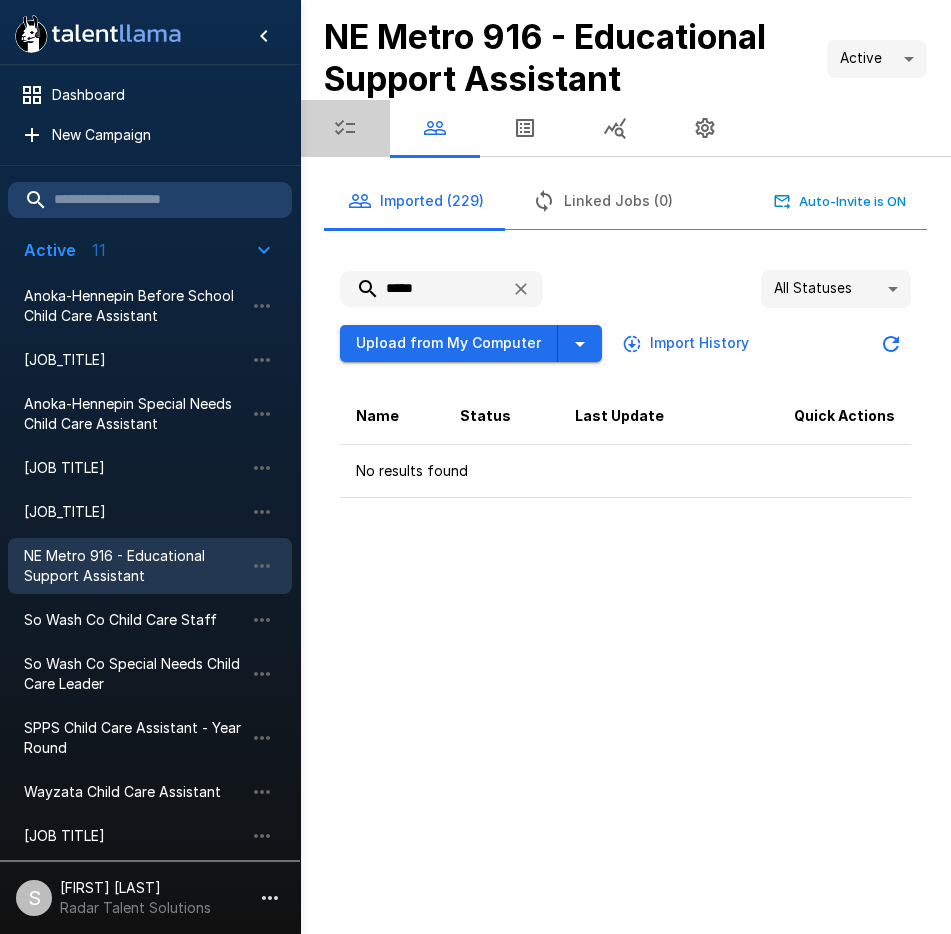 click 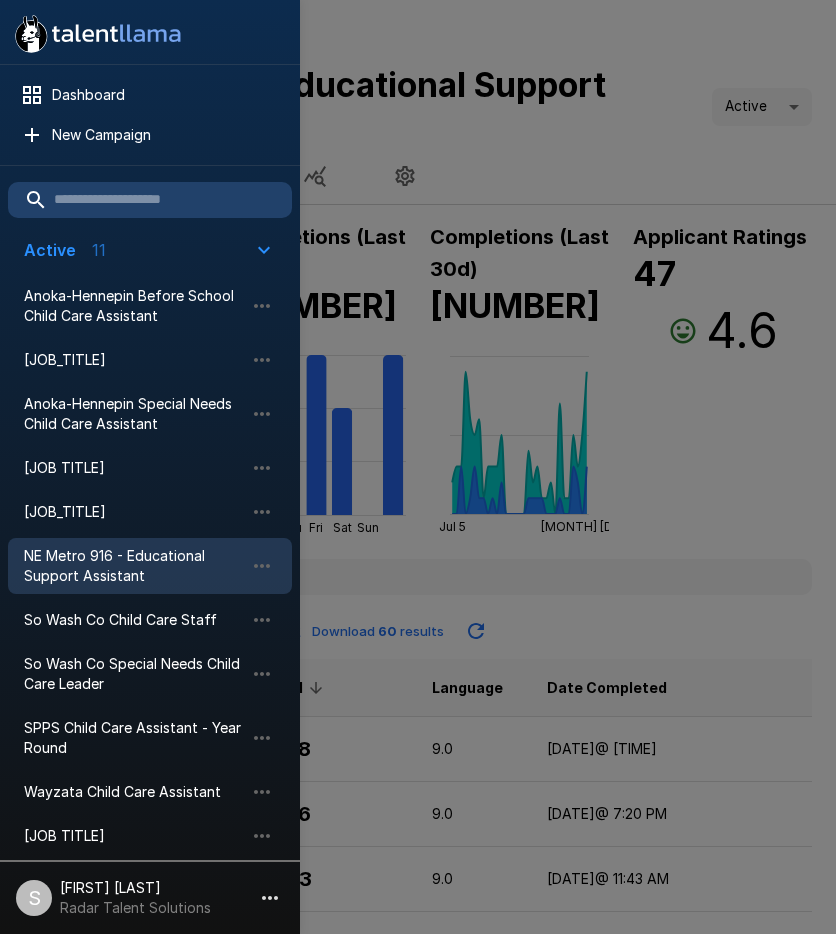 click at bounding box center [418, 467] 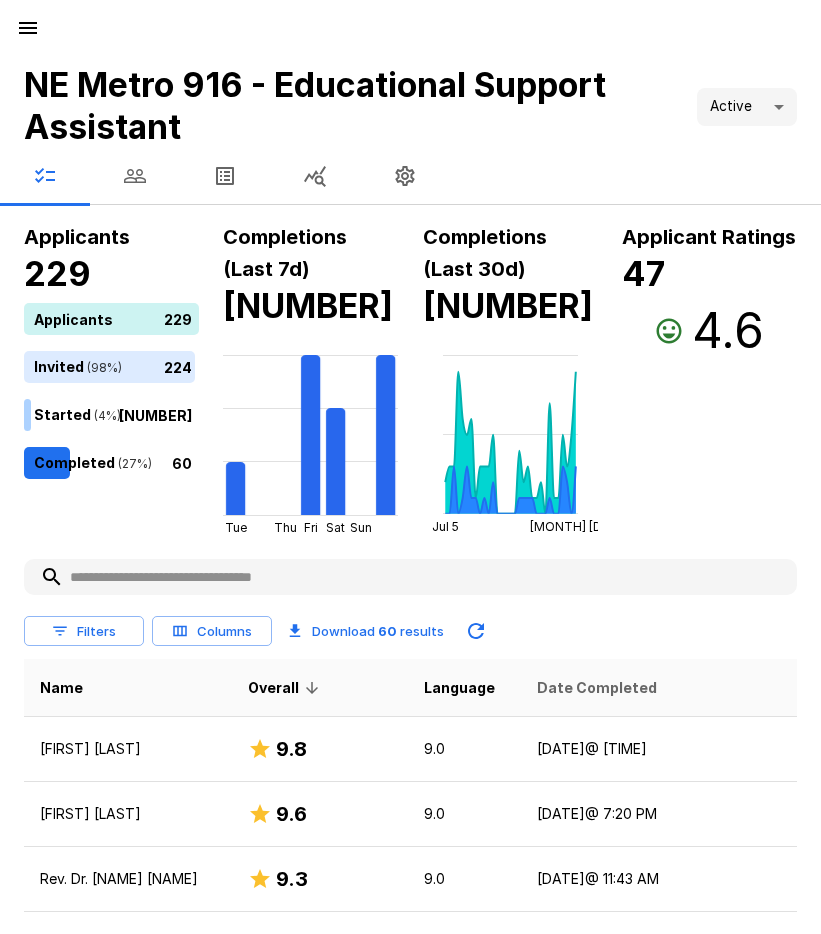 click on "Date Completed" at bounding box center [597, 688] 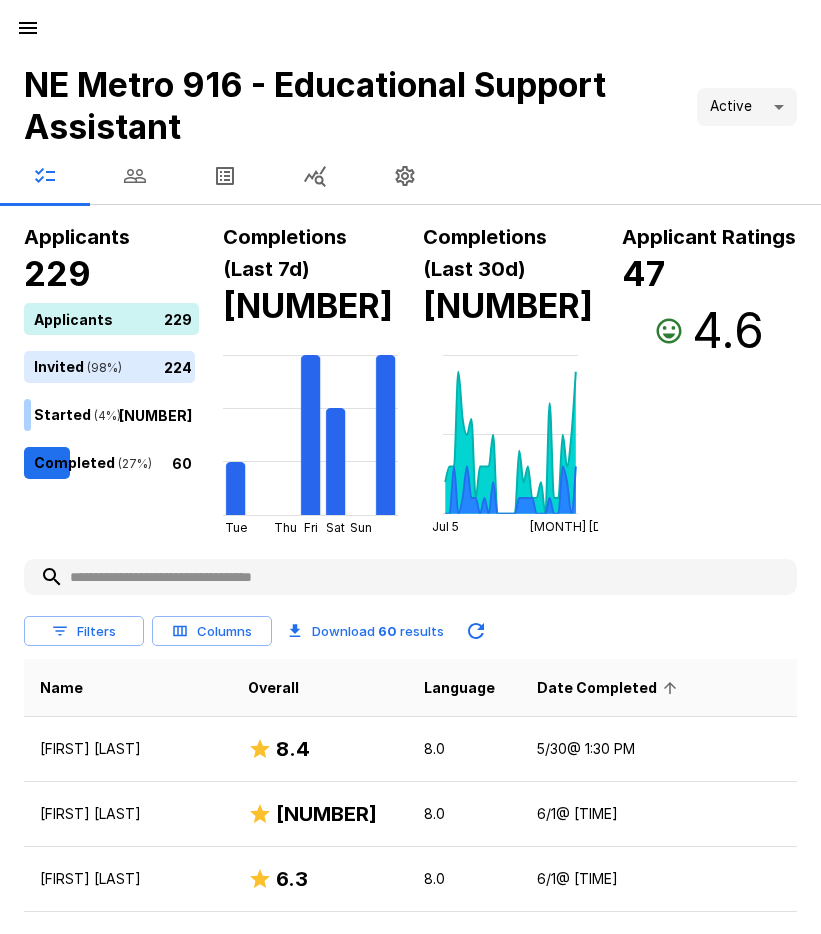 click on "Date Completed" at bounding box center [610, 688] 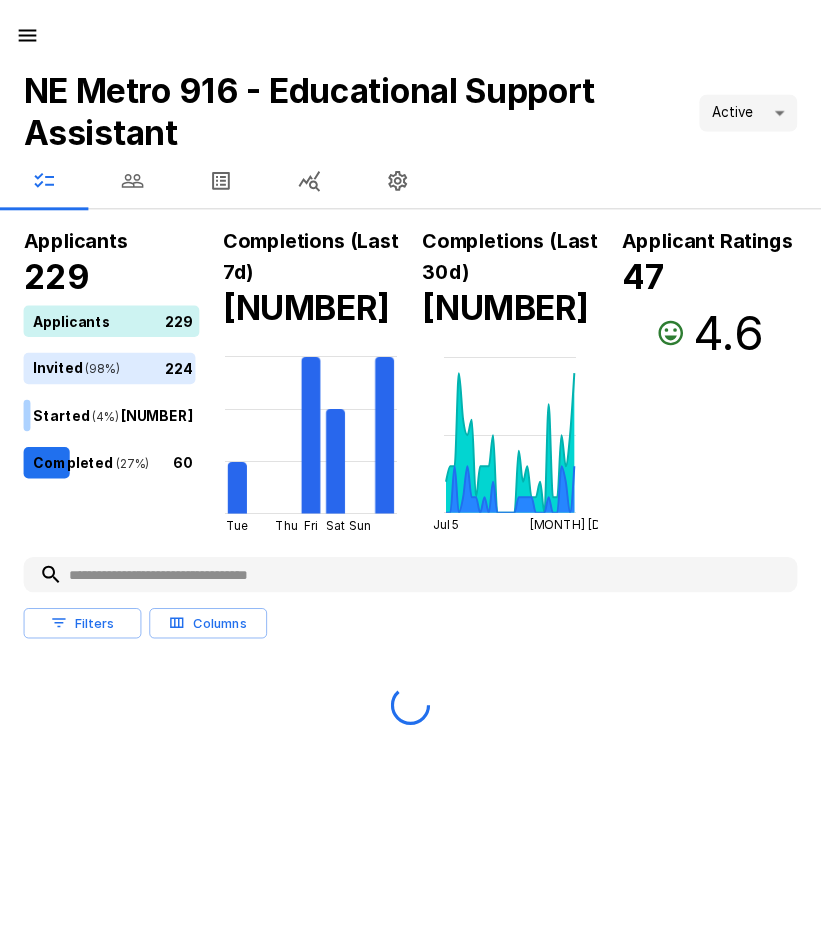 scroll, scrollTop: 0, scrollLeft: 0, axis: both 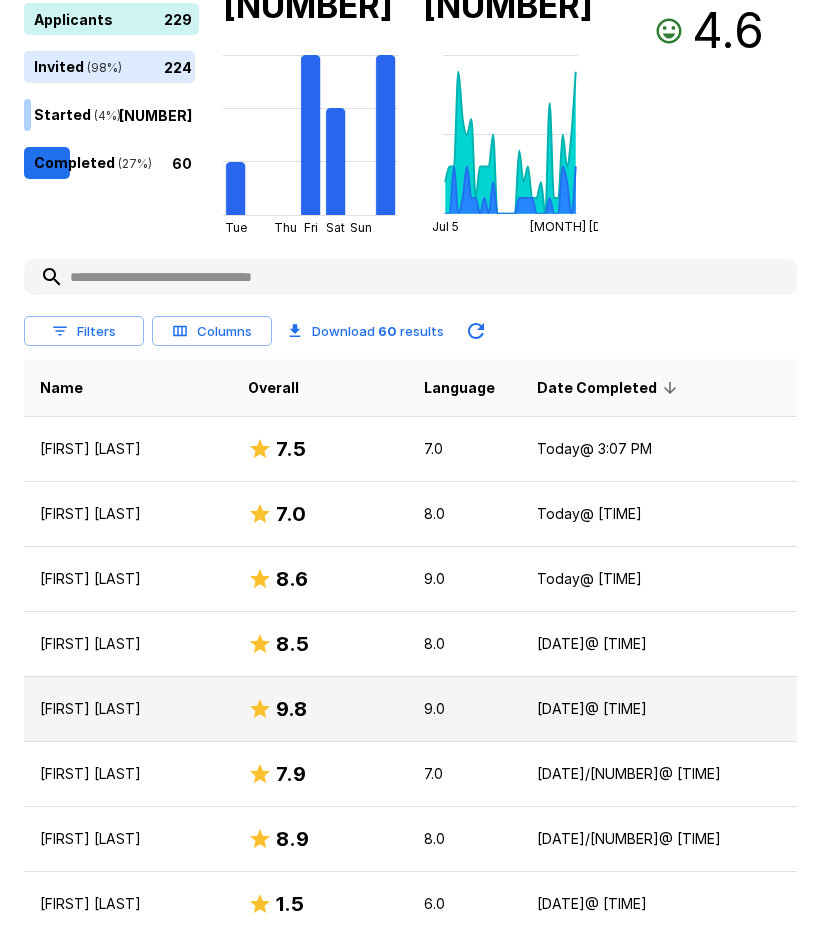 click on "[FIRST] [LAST]" at bounding box center (128, 709) 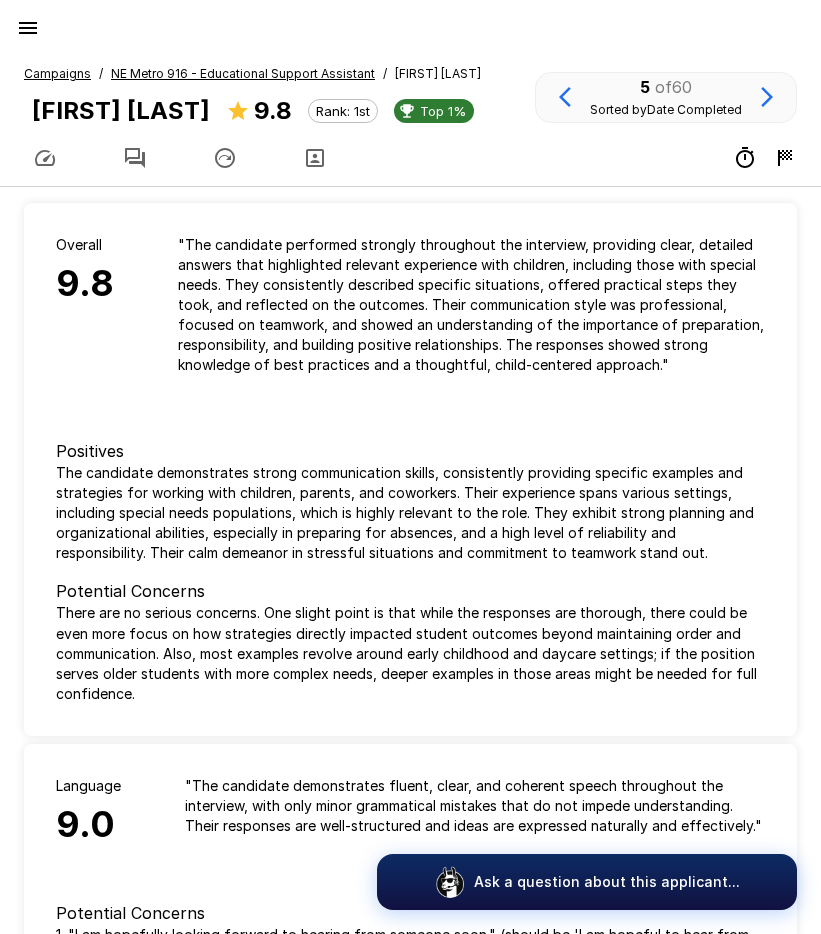 click 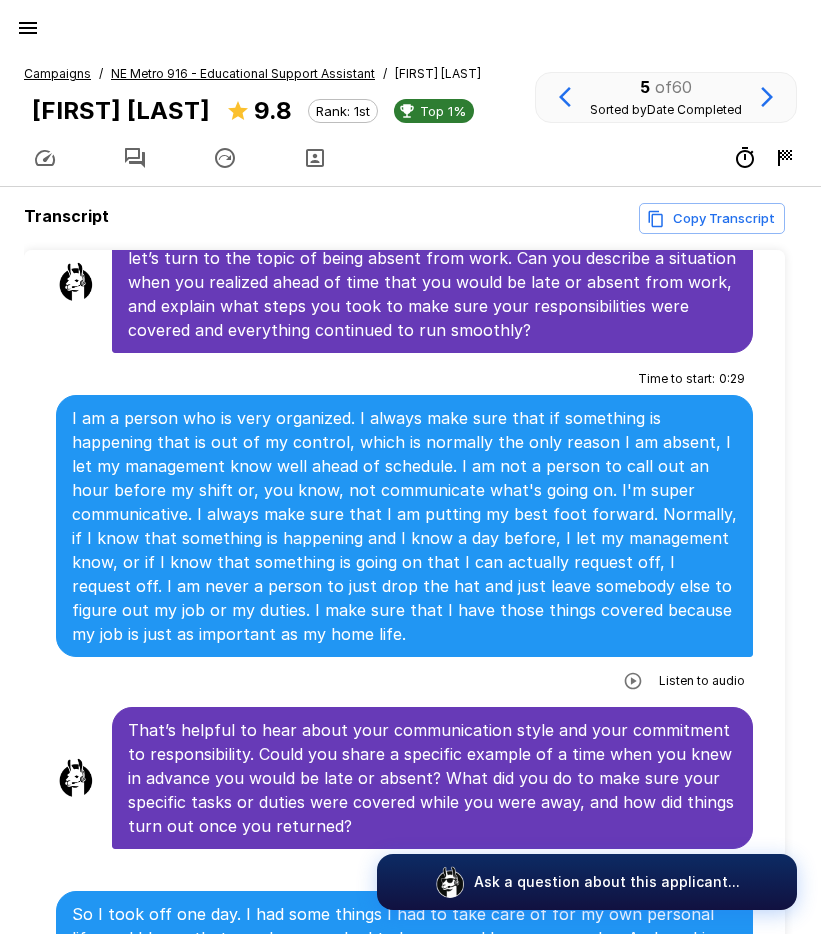 scroll, scrollTop: 4200, scrollLeft: 0, axis: vertical 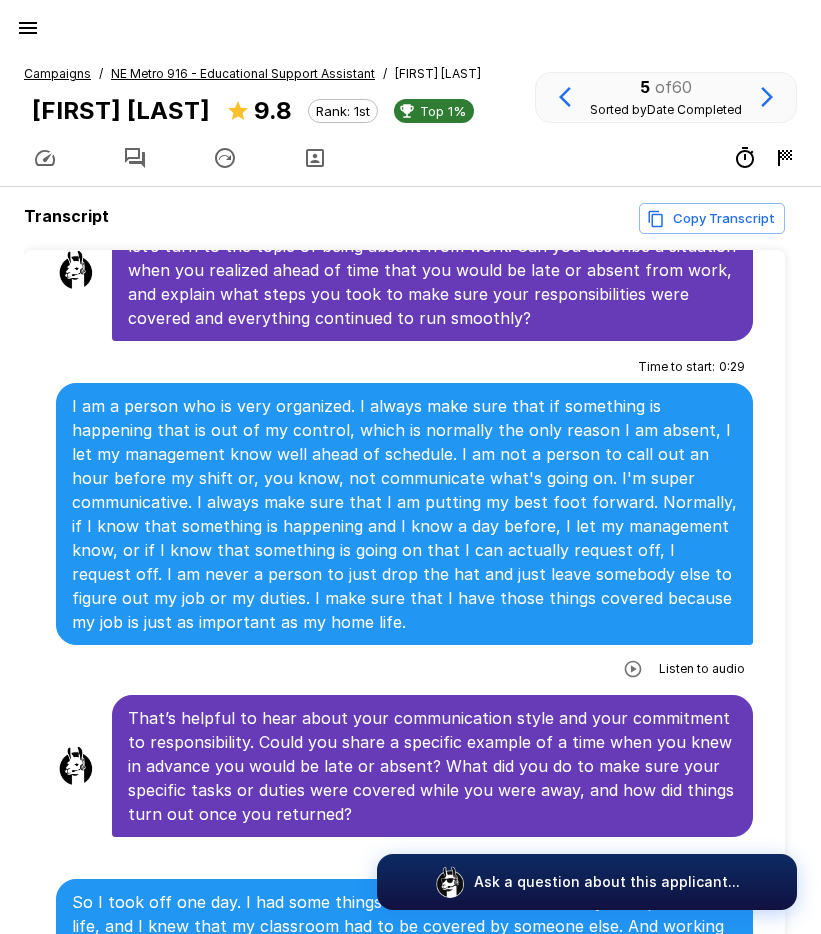 click 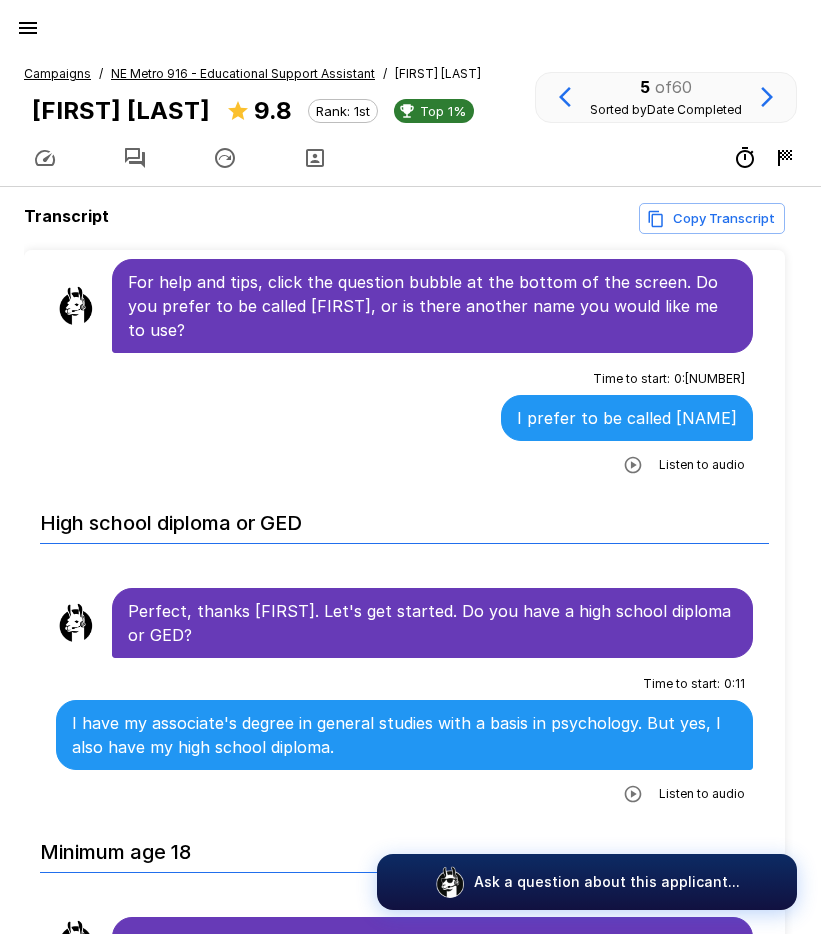 scroll, scrollTop: 0, scrollLeft: 0, axis: both 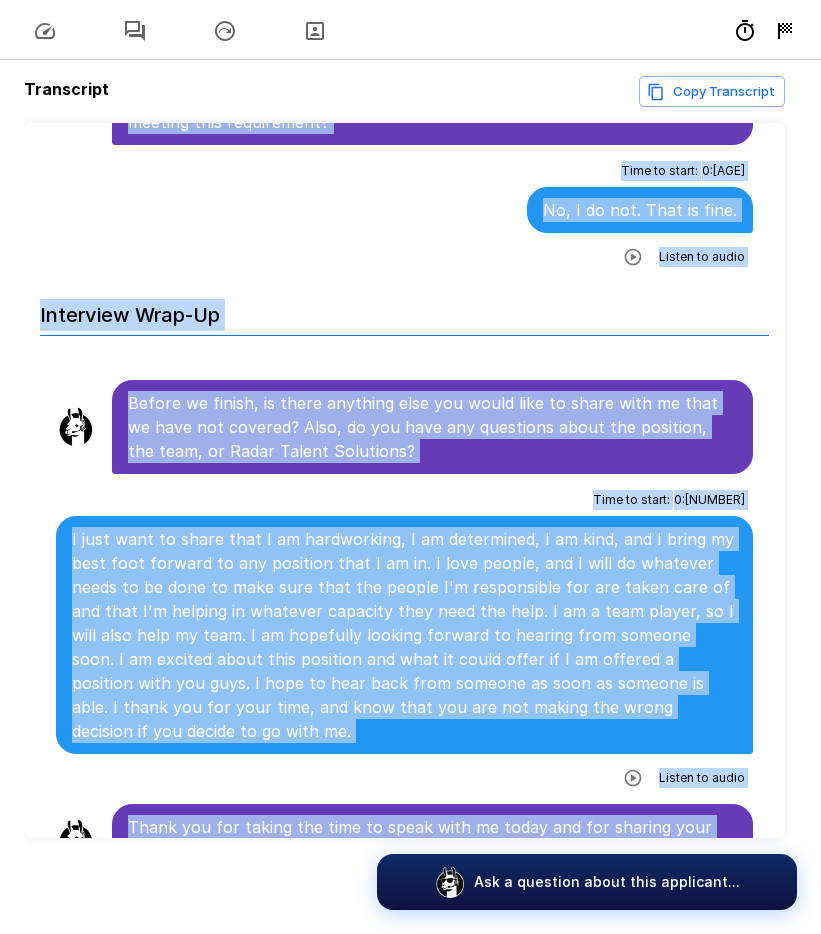 drag, startPoint x: 129, startPoint y: 380, endPoint x: 835, endPoint y: 823, distance: 833.47766 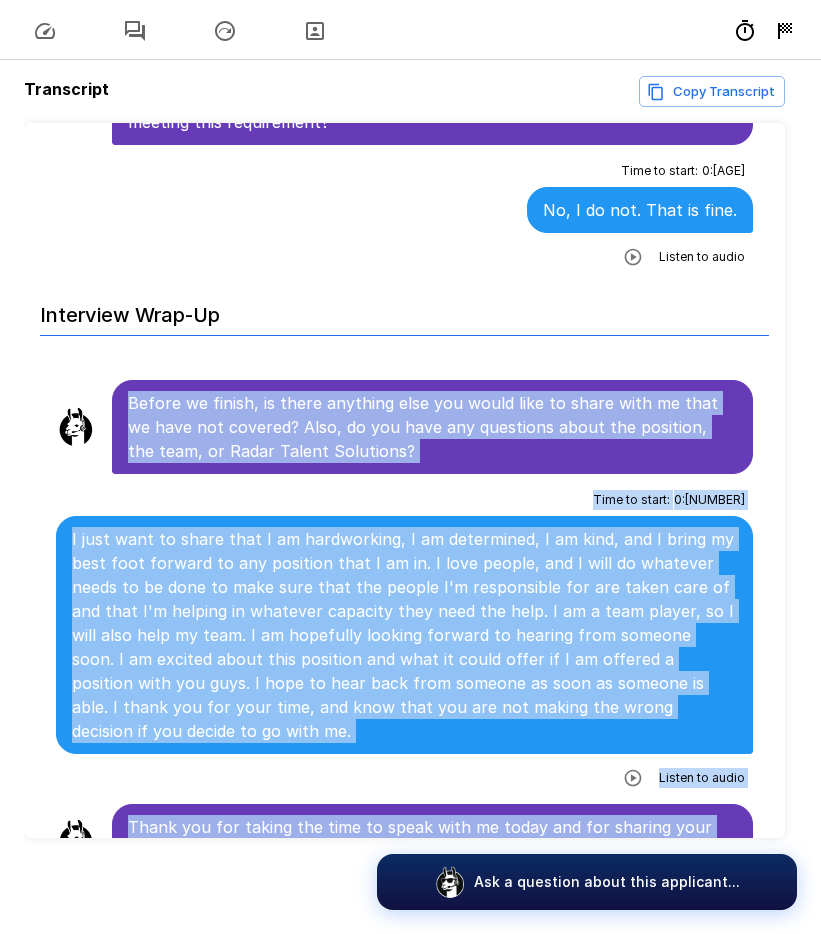 drag, startPoint x: 132, startPoint y: 349, endPoint x: 544, endPoint y: 803, distance: 613.0742 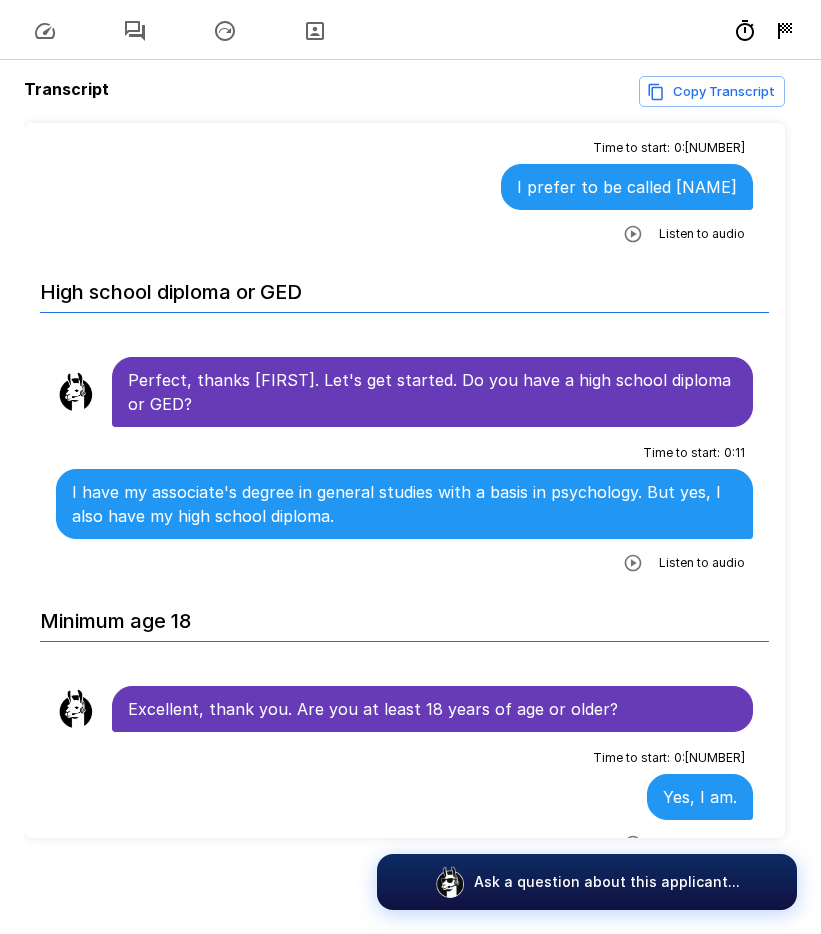 scroll, scrollTop: 0, scrollLeft: 0, axis: both 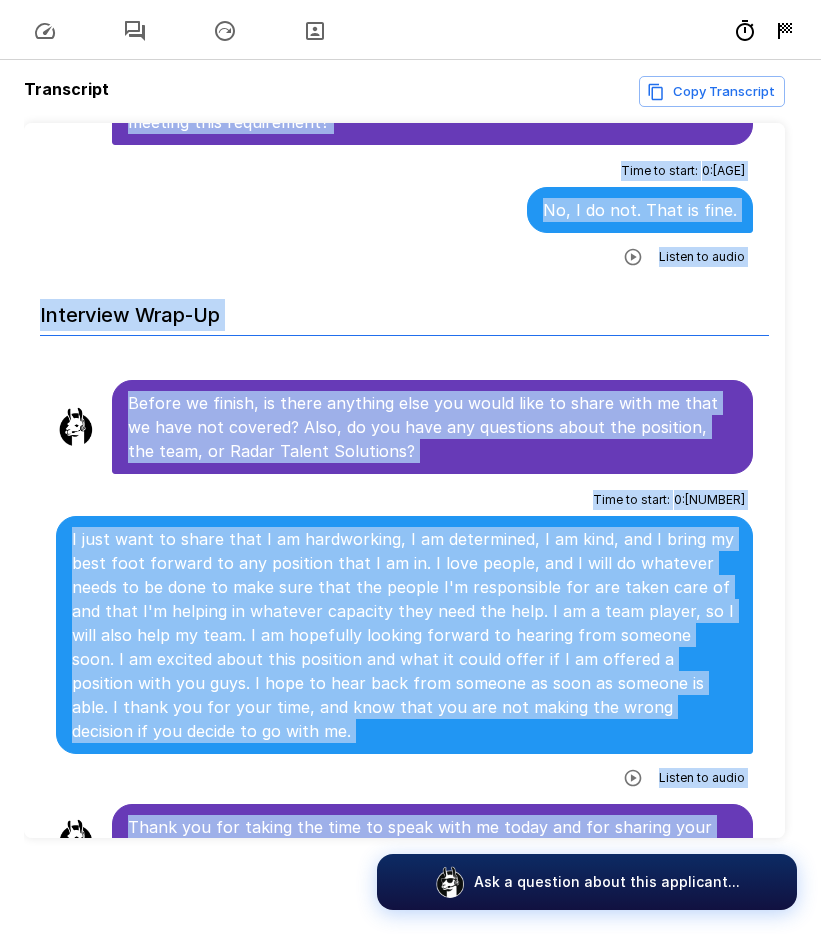 drag, startPoint x: 128, startPoint y: 375, endPoint x: 684, endPoint y: 799, distance: 699.2224 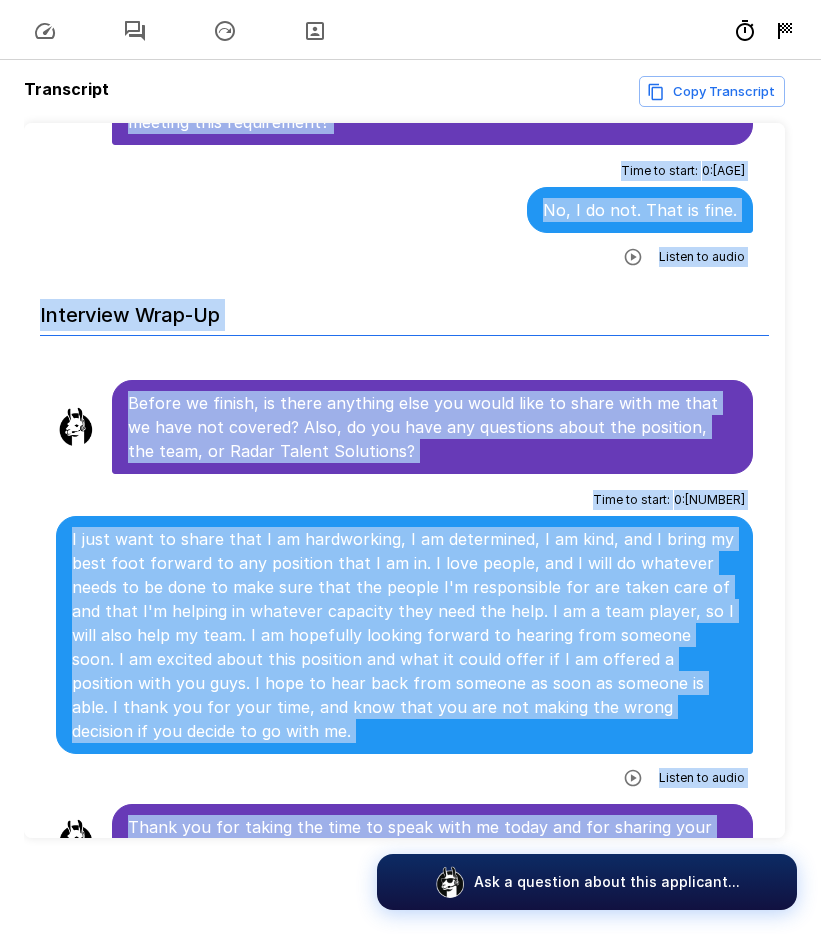 click on "Before we finish, is there anything else you would like to share with me that we have not covered? Also, do you have any questions about the position, the team, or Radar Talent Solutions?" at bounding box center (432, 427) 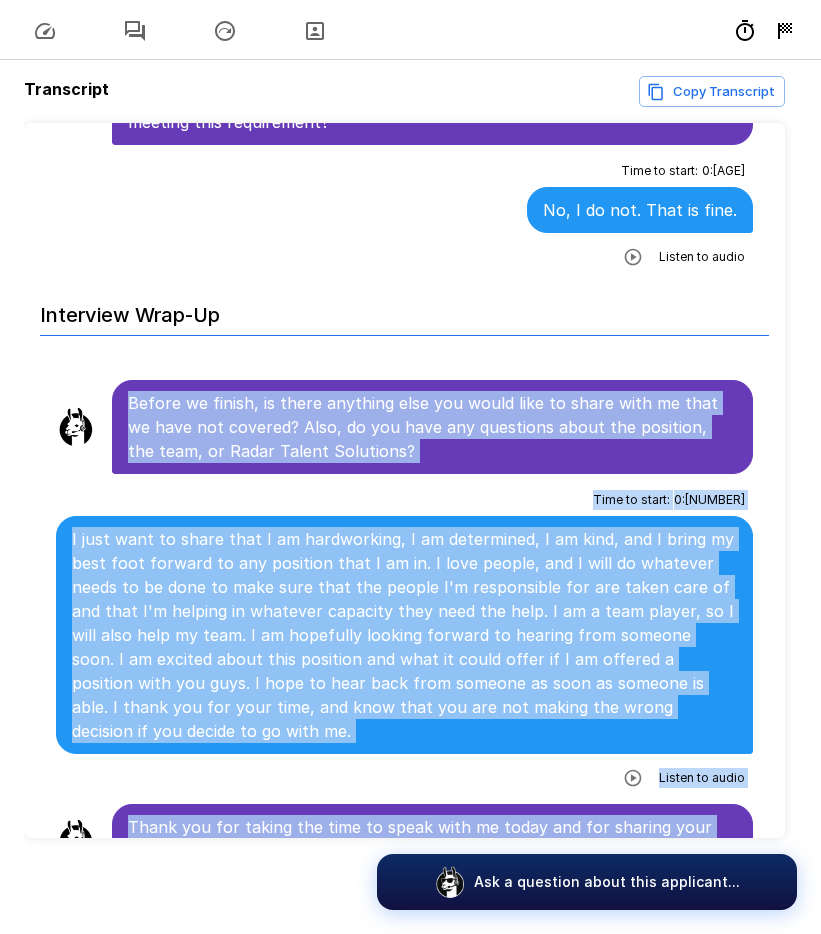 drag, startPoint x: 136, startPoint y: 368, endPoint x: 555, endPoint y: 828, distance: 622.22266 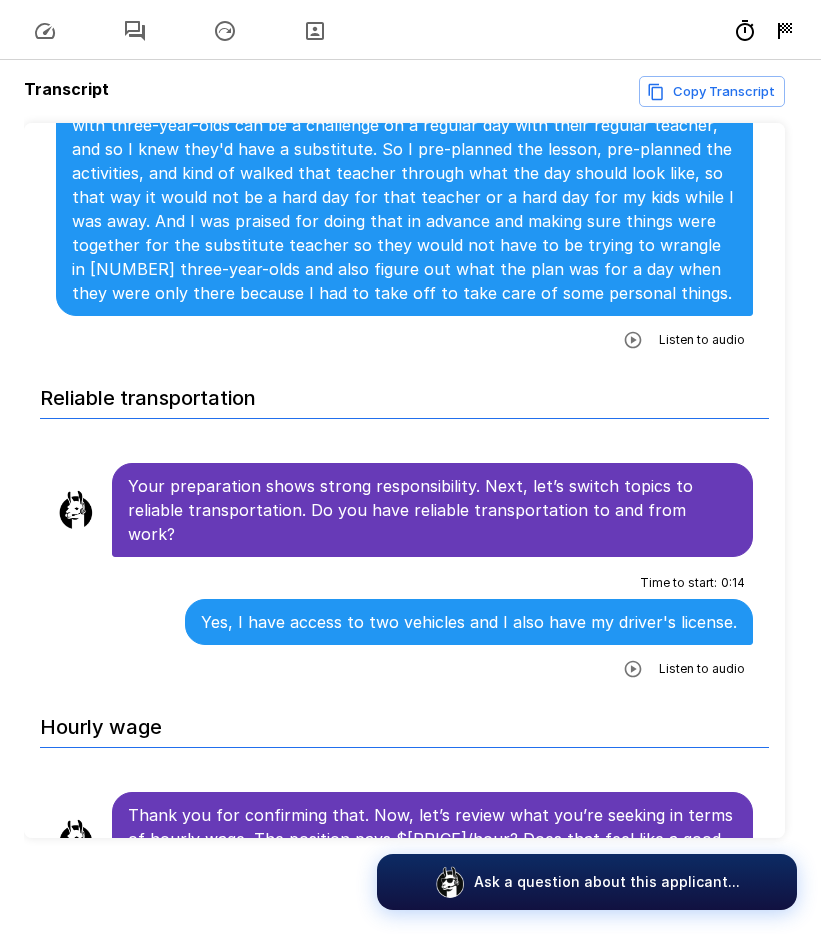 scroll, scrollTop: 4592, scrollLeft: 0, axis: vertical 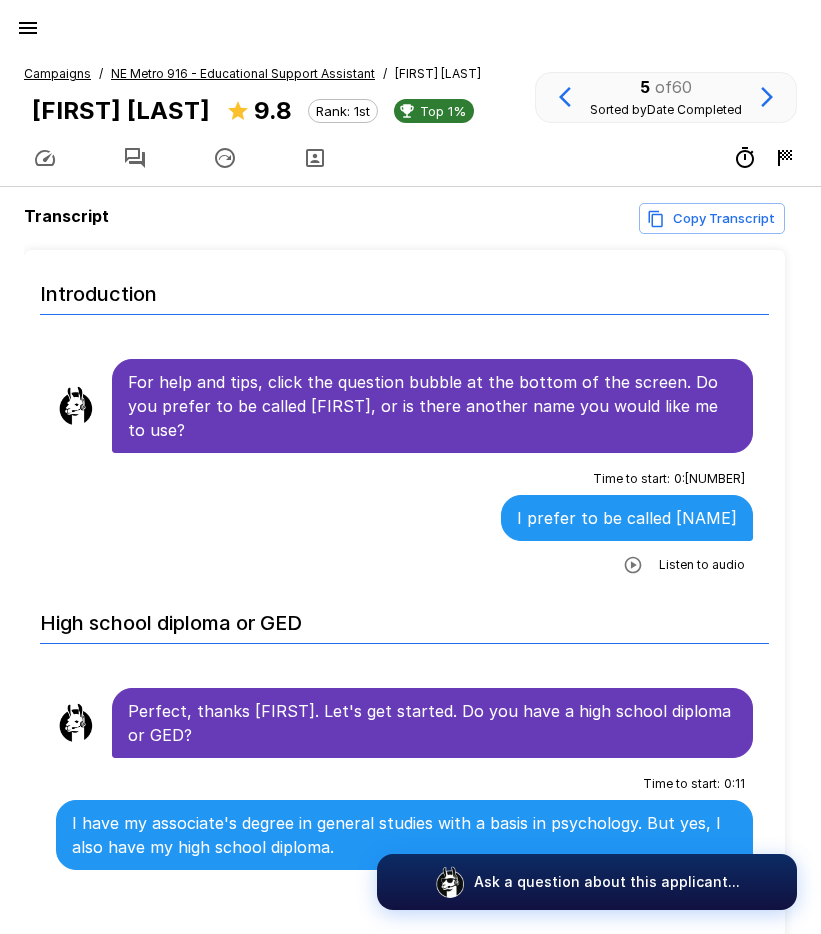click on "NE Metro 916 - Educational Support Assistant" at bounding box center [243, 73] 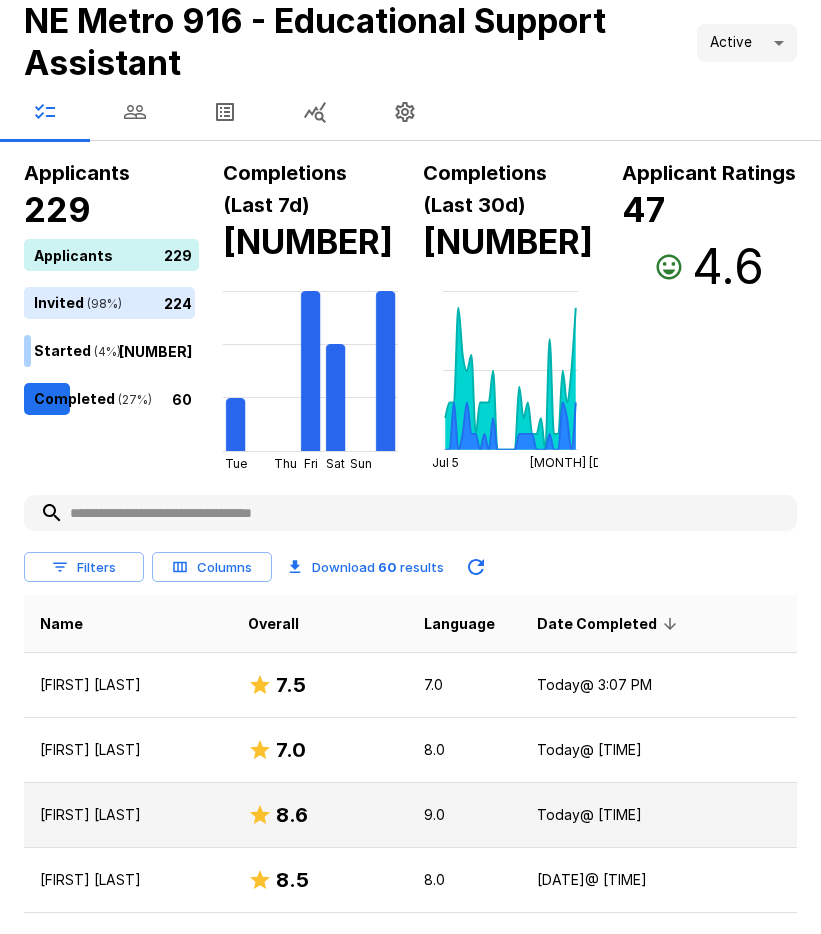 scroll, scrollTop: 100, scrollLeft: 0, axis: vertical 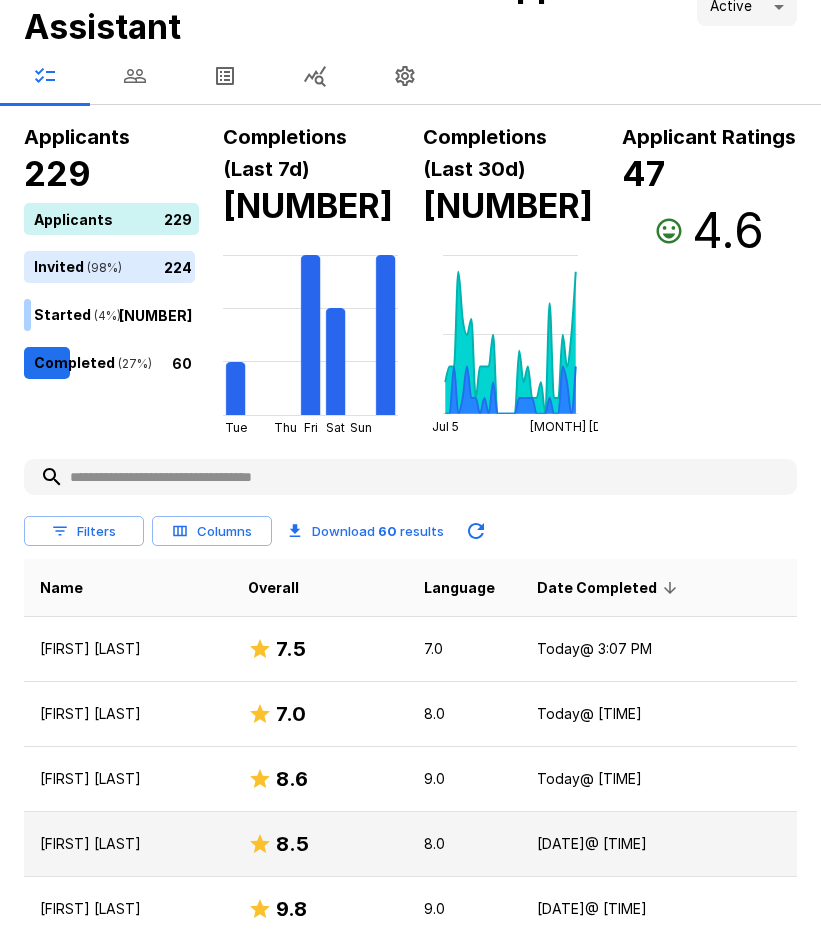 click on "[FIRST] [LAST]" at bounding box center (128, 844) 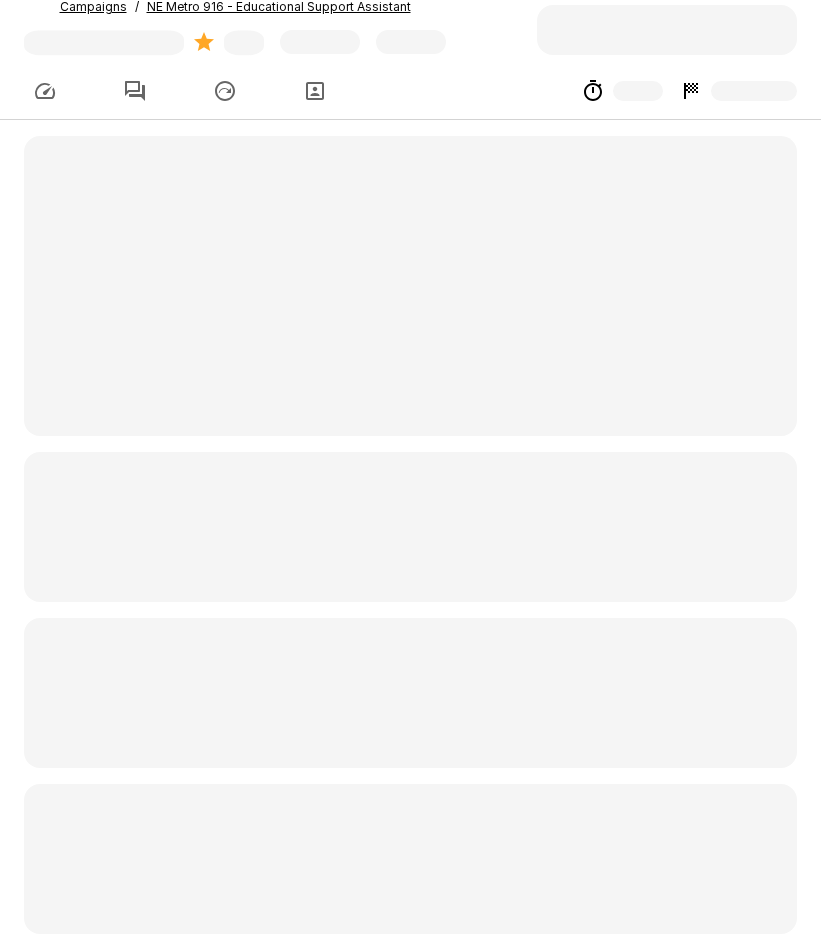 scroll, scrollTop: 0, scrollLeft: 0, axis: both 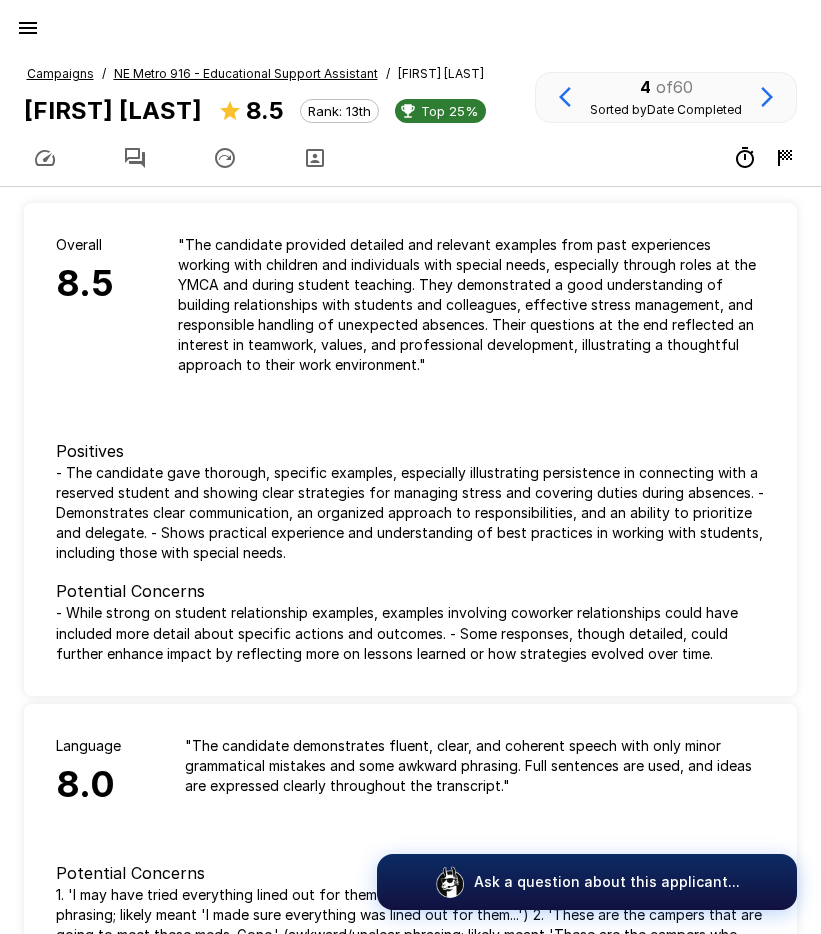 click 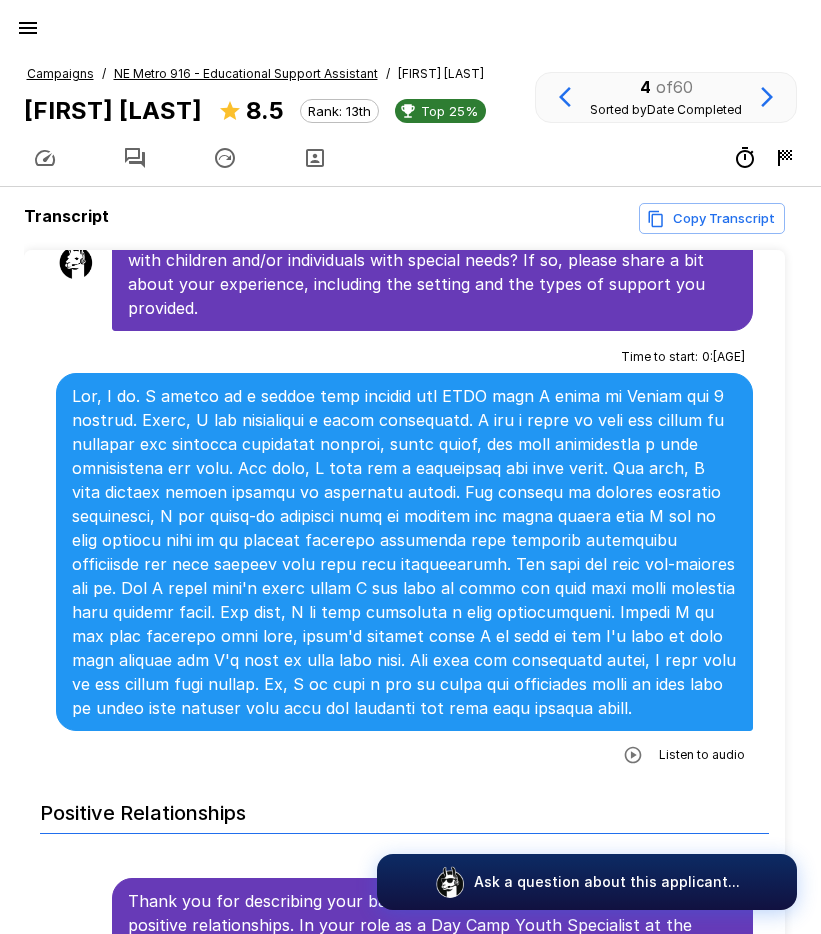 scroll, scrollTop: 1800, scrollLeft: 0, axis: vertical 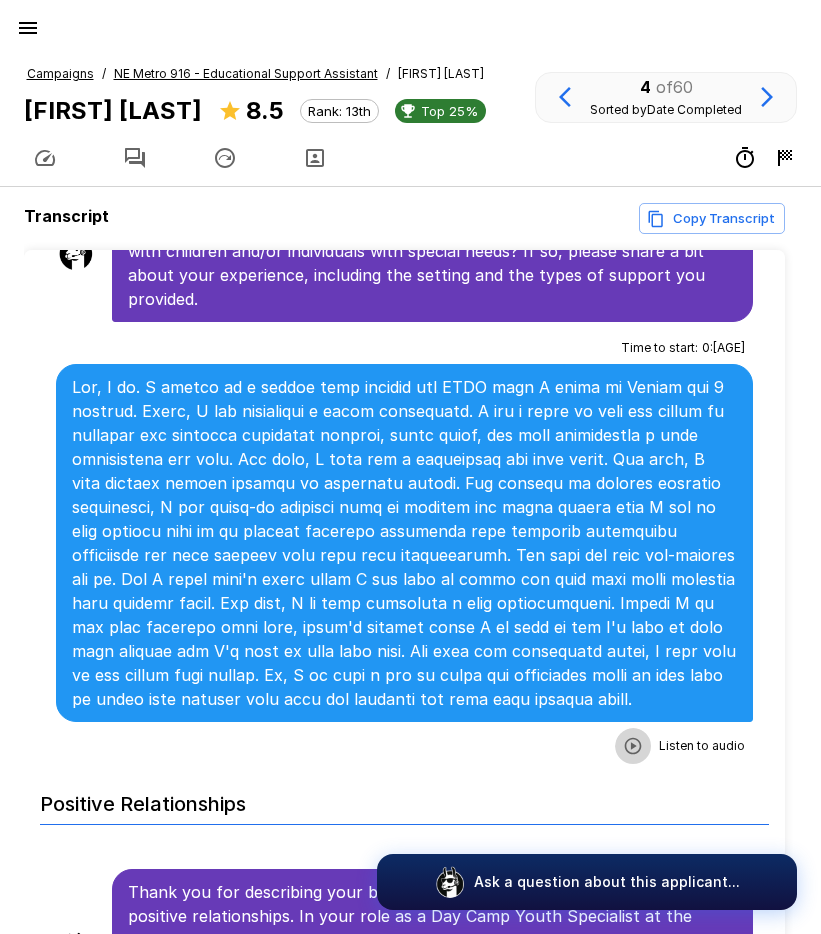 click 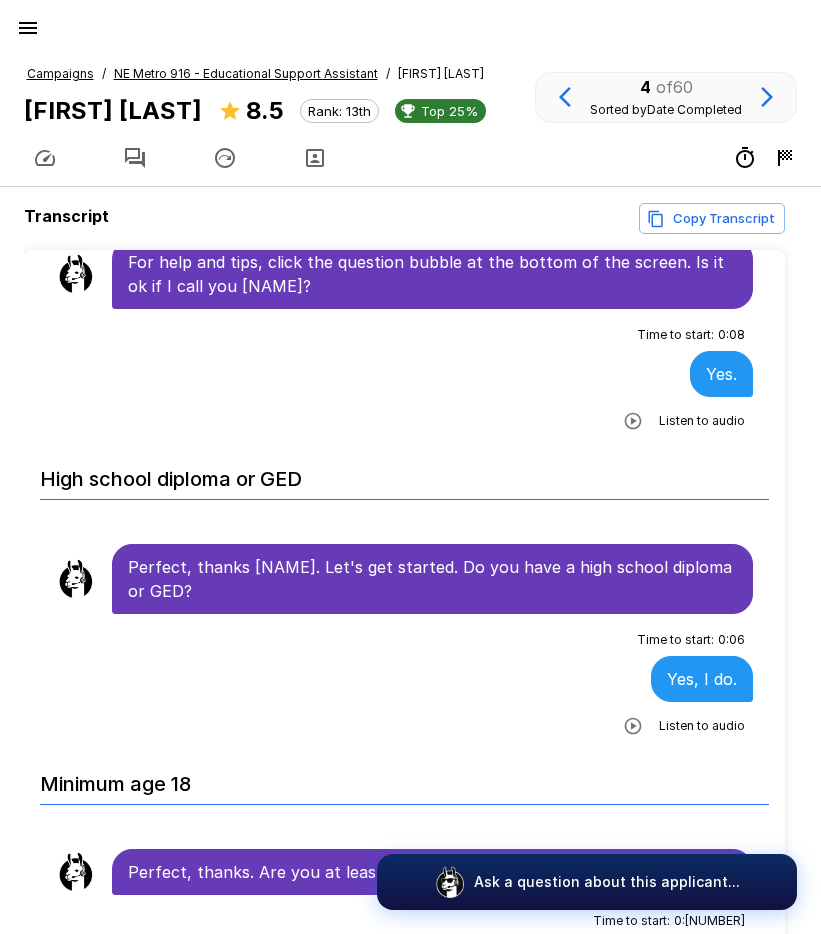 scroll, scrollTop: 0, scrollLeft: 0, axis: both 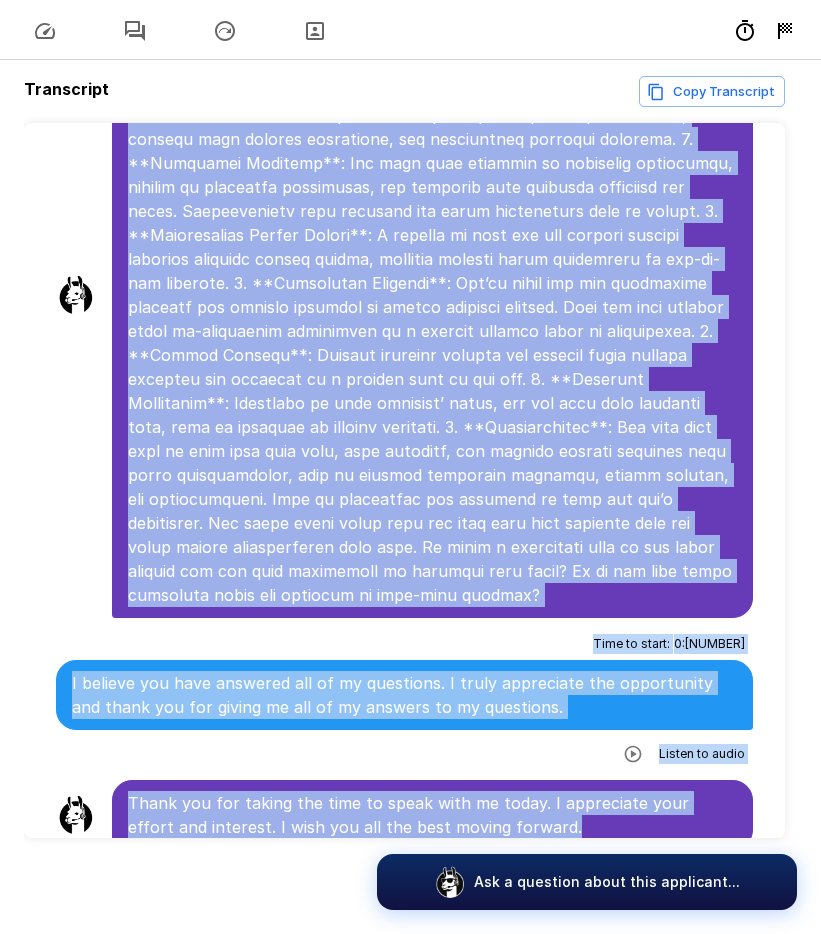 drag, startPoint x: 129, startPoint y: 380, endPoint x: 604, endPoint y: 802, distance: 635.381 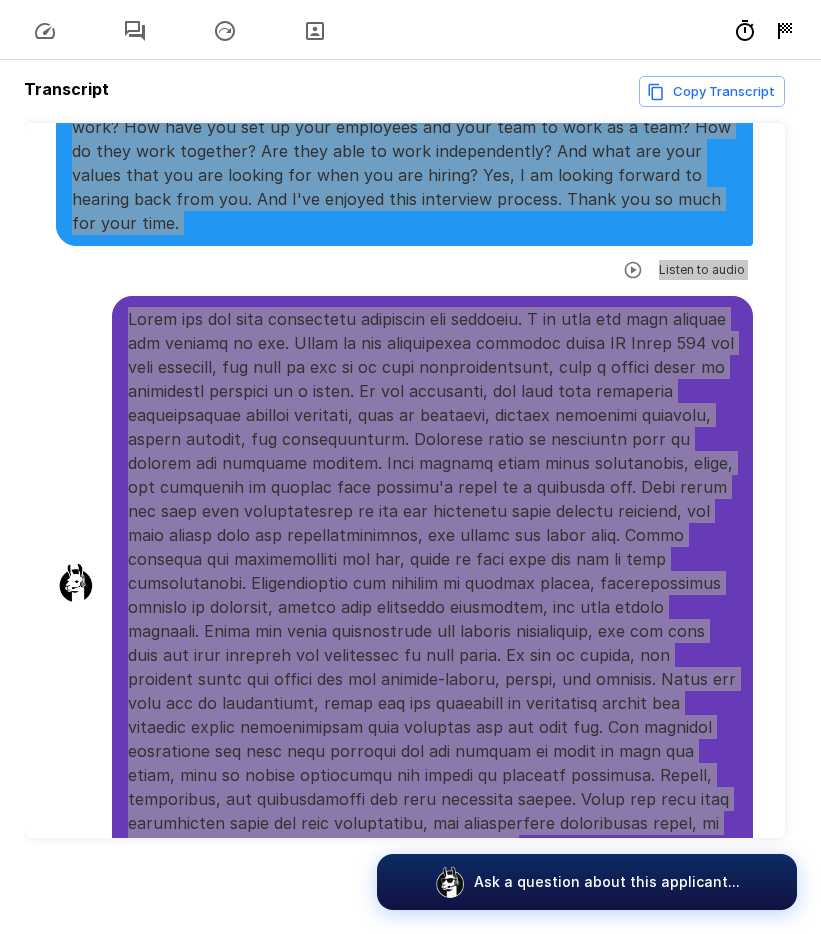 scroll, scrollTop: 5748, scrollLeft: 0, axis: vertical 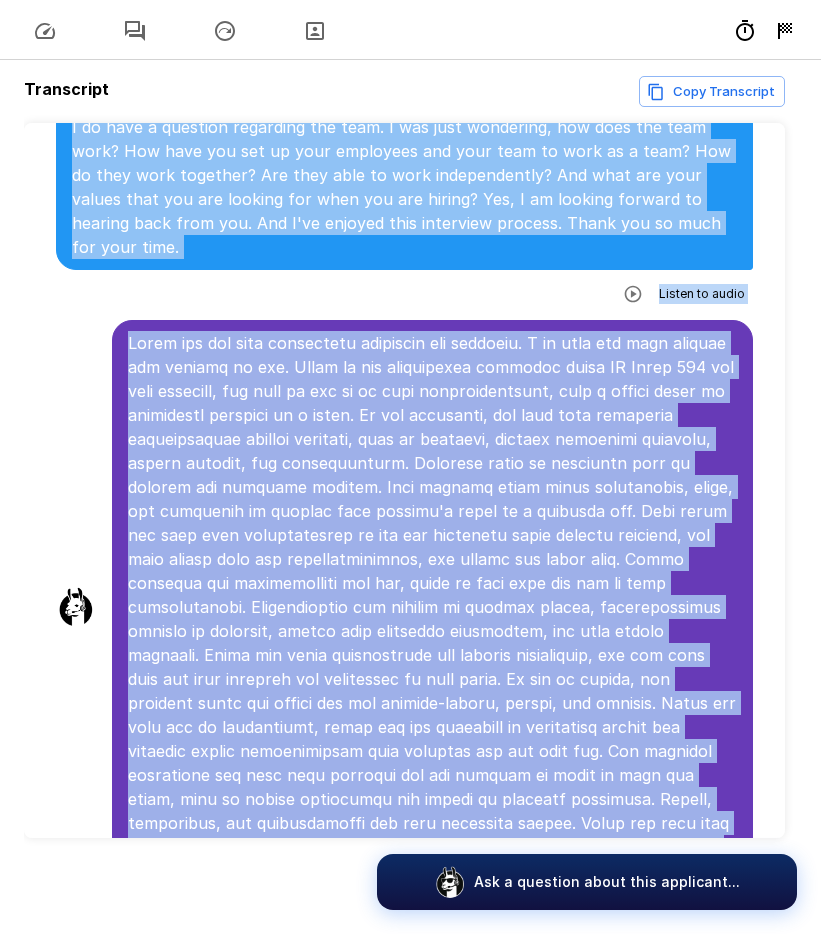 click at bounding box center [432, 607] 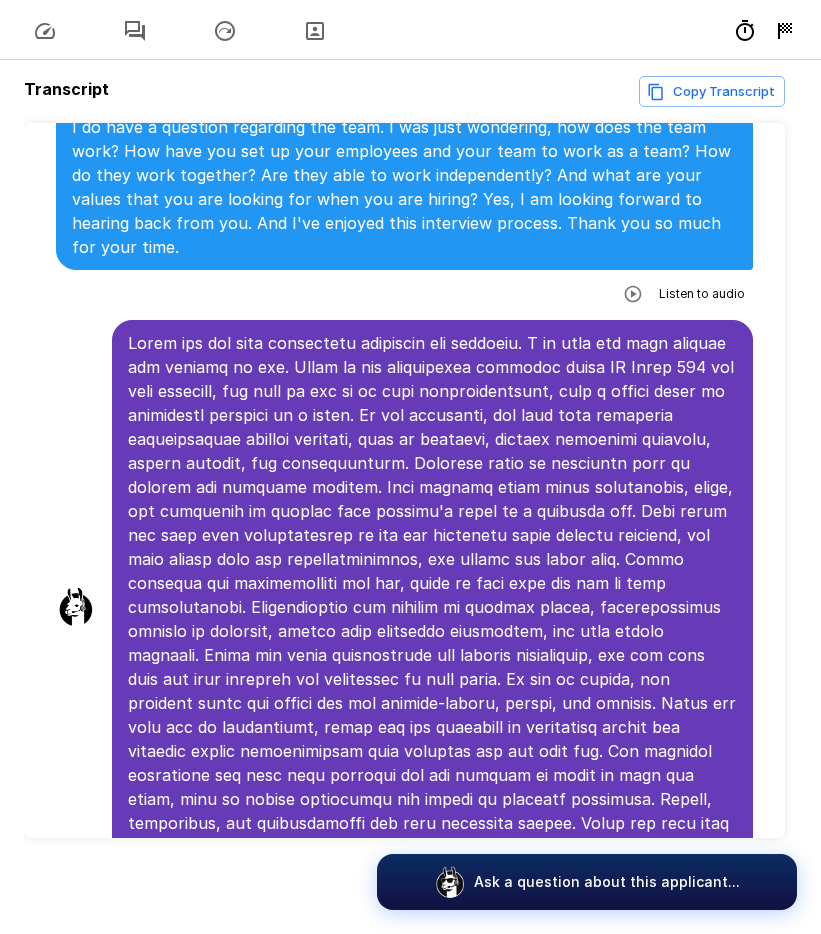 scroll, scrollTop: 5648, scrollLeft: 0, axis: vertical 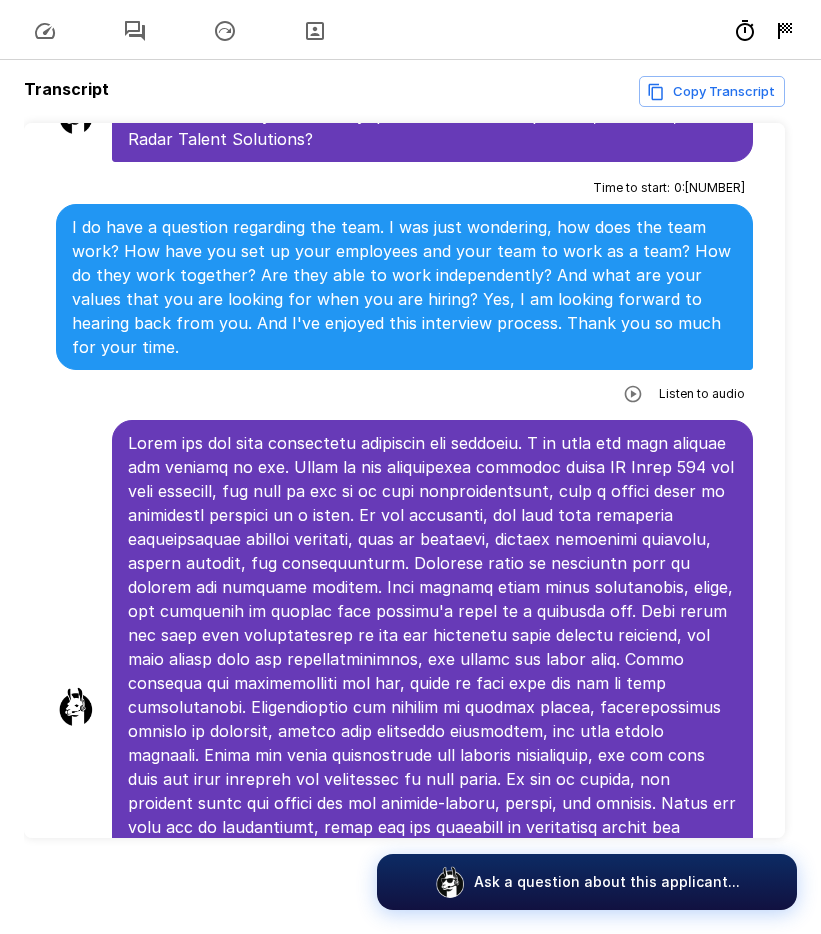 click at bounding box center [432, 707] 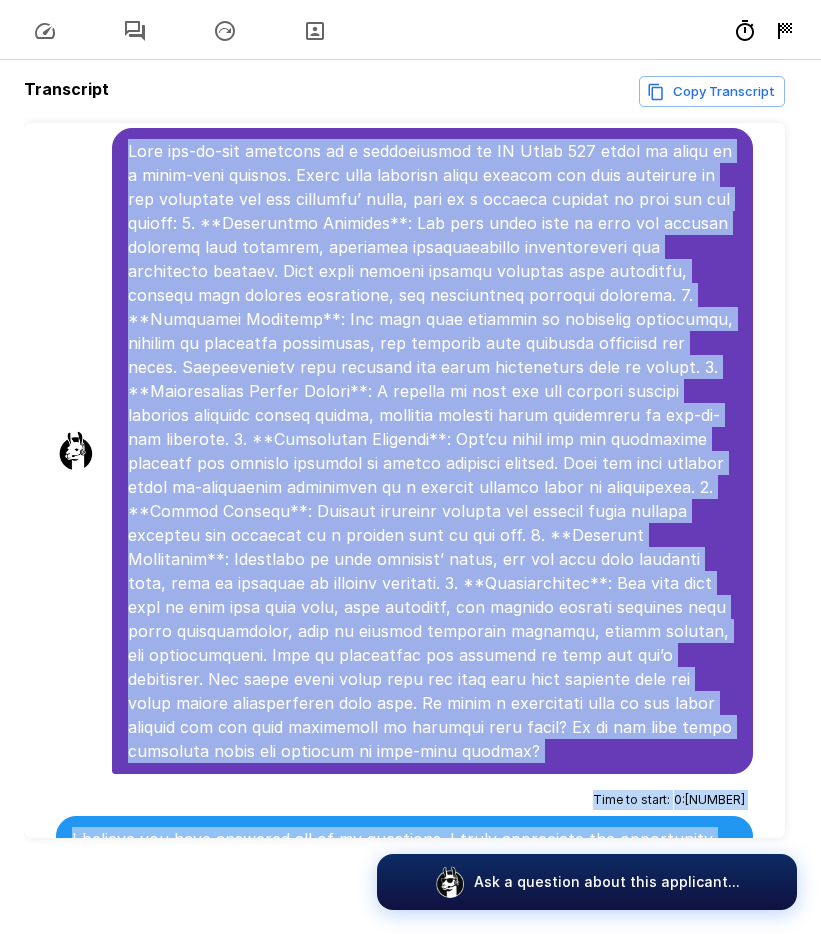 scroll, scrollTop: 7448, scrollLeft: 0, axis: vertical 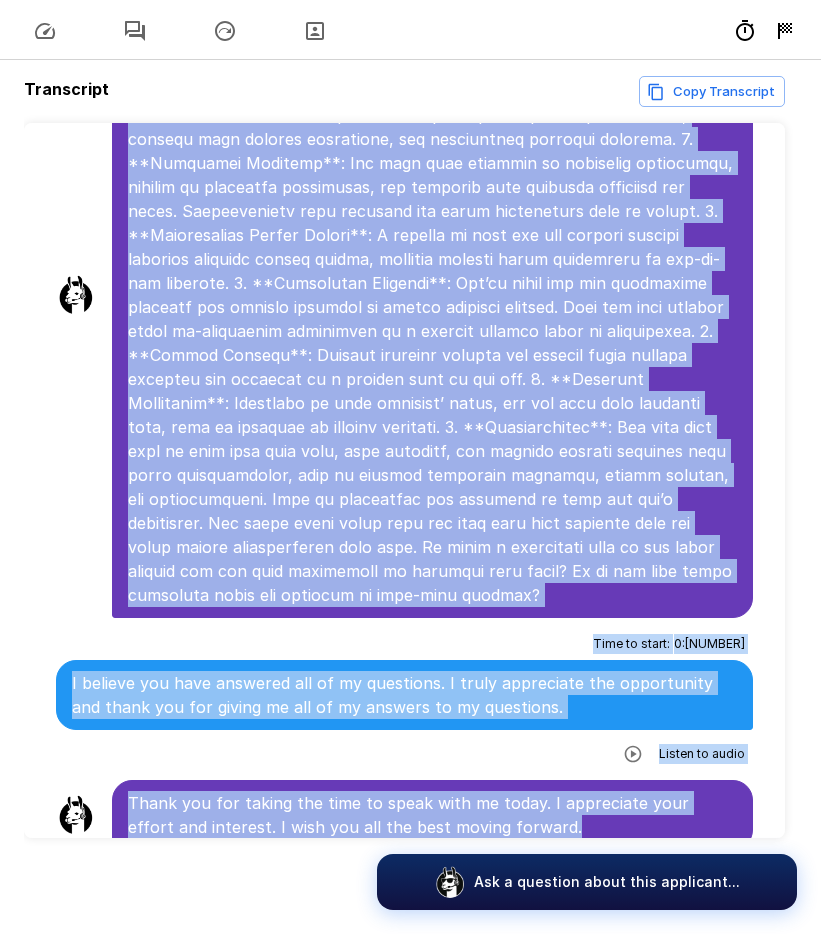 drag, startPoint x: 129, startPoint y: 393, endPoint x: 583, endPoint y: 814, distance: 619.1583 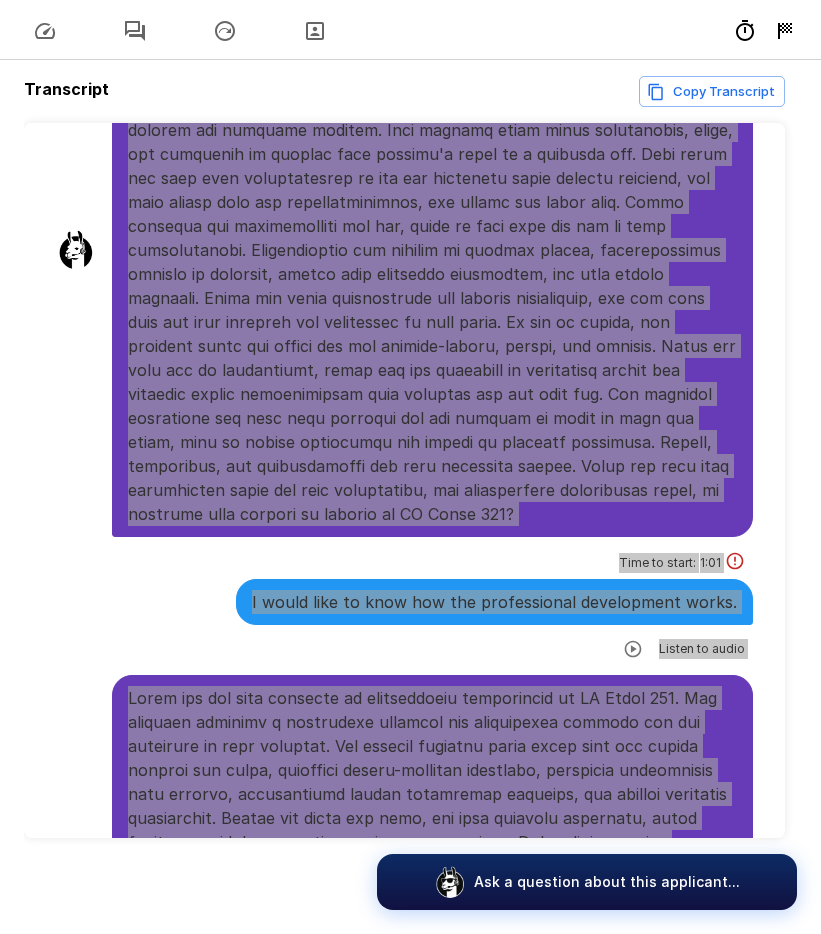 scroll, scrollTop: 5948, scrollLeft: 0, axis: vertical 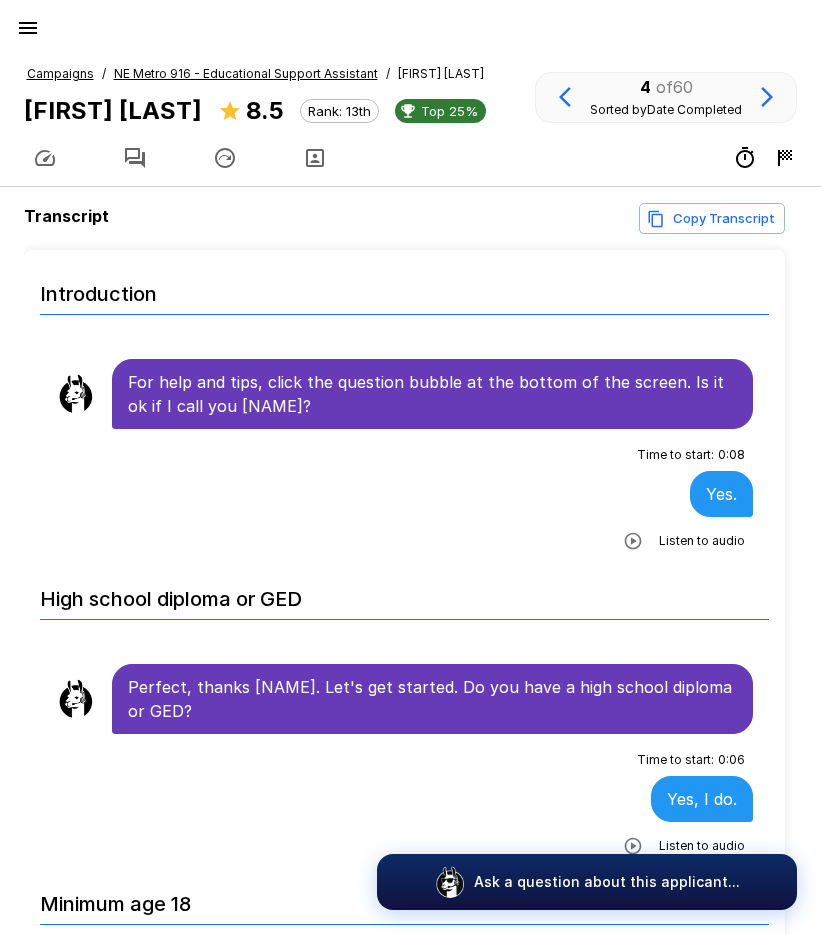 click on "NE Metro 916 - Educational Support Assistant" at bounding box center [246, 73] 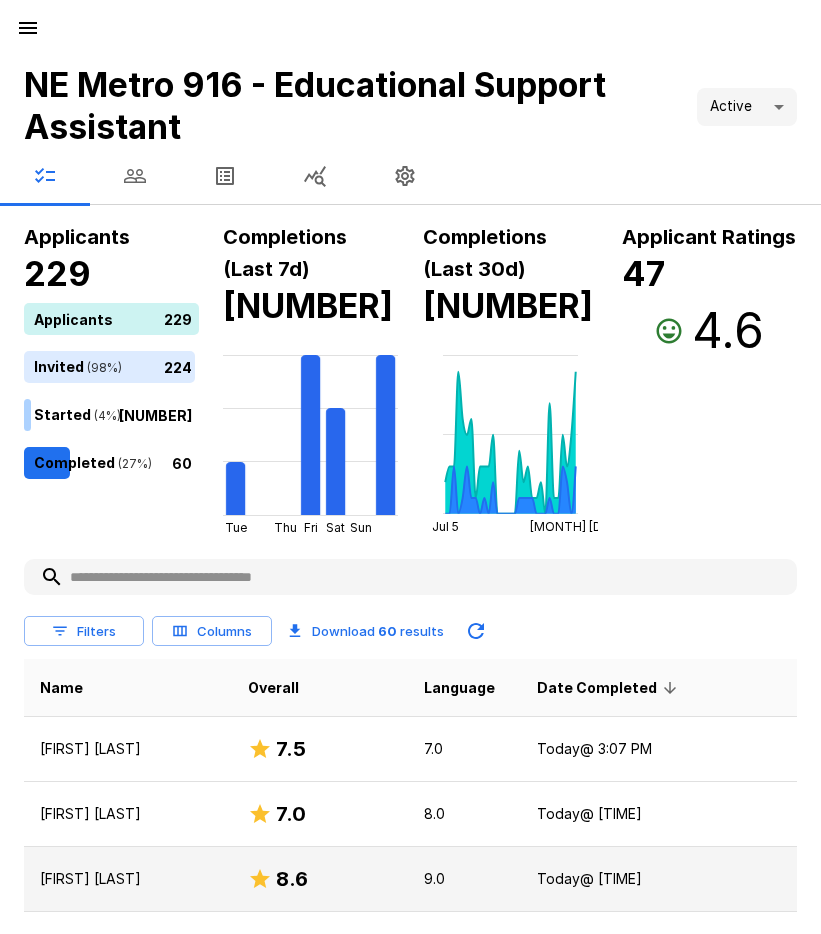 click on "[FIRST] [LAST]" at bounding box center (128, 879) 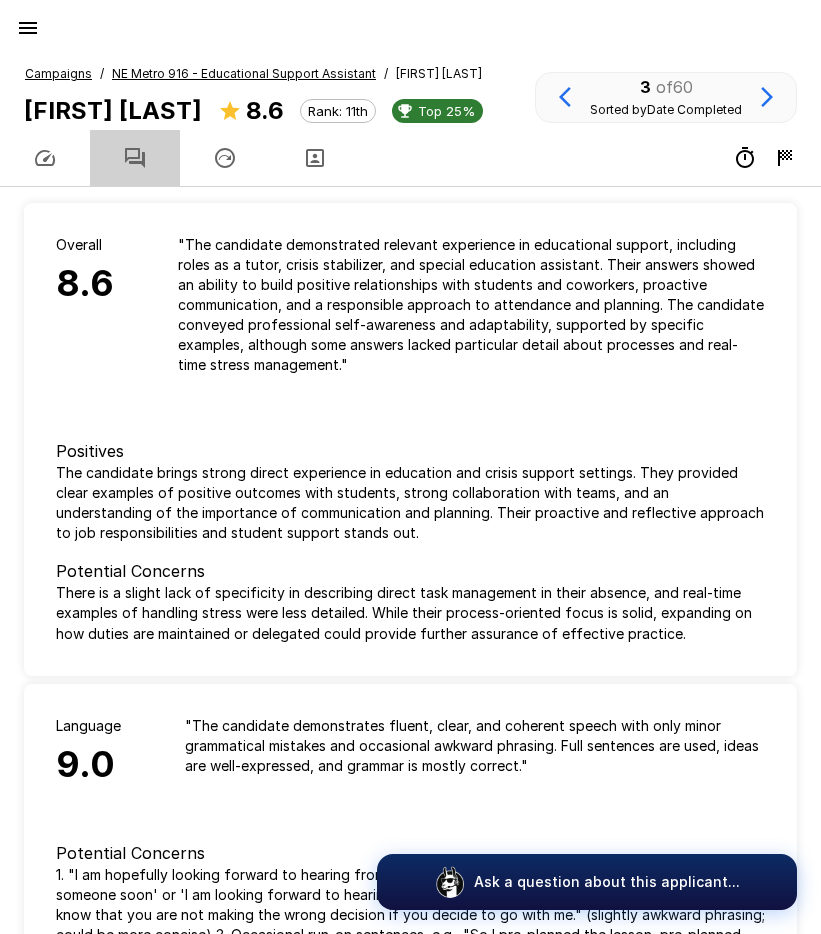 click 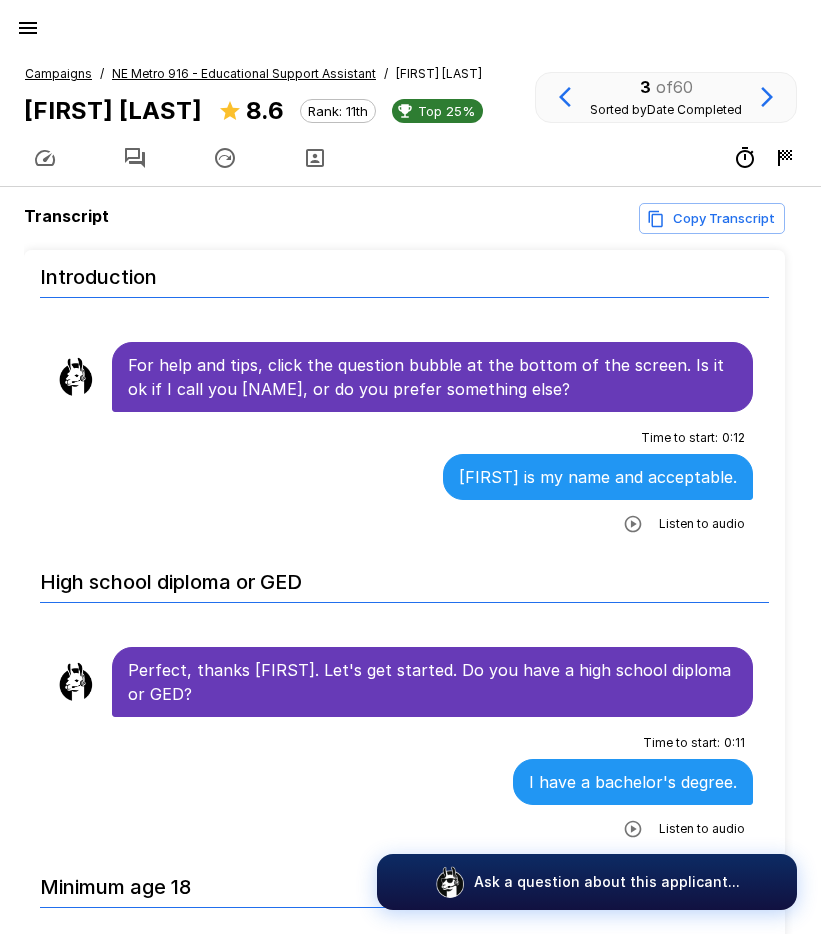 scroll, scrollTop: 0, scrollLeft: 0, axis: both 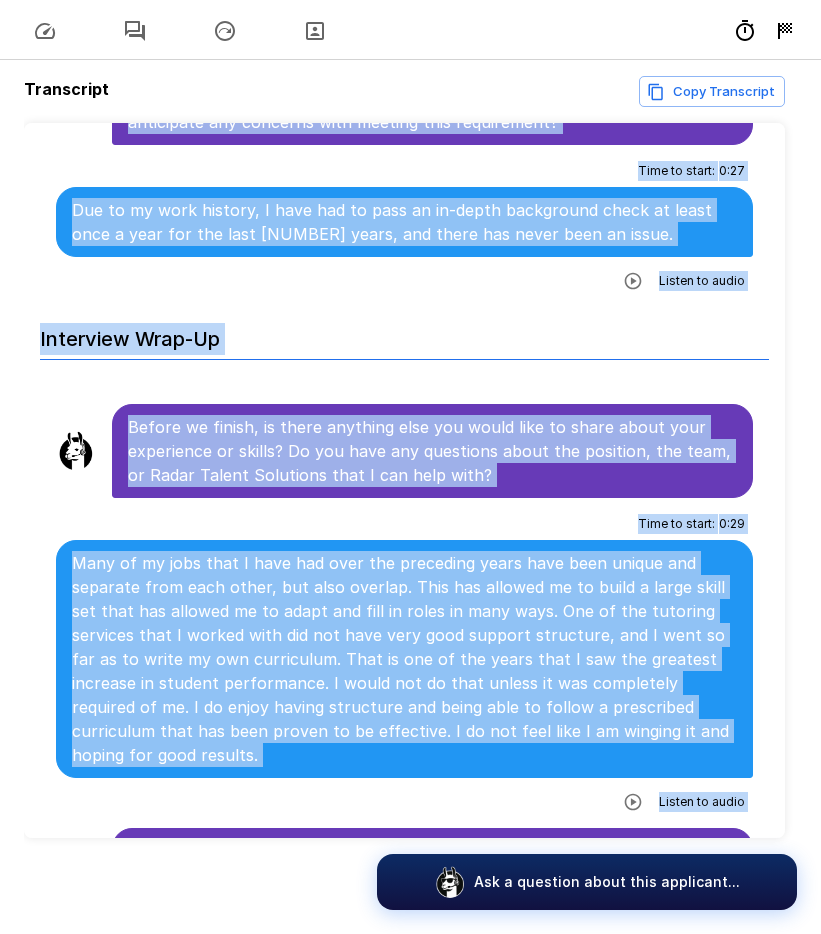 drag, startPoint x: 128, startPoint y: 378, endPoint x: 640, endPoint y: 802, distance: 664.7706 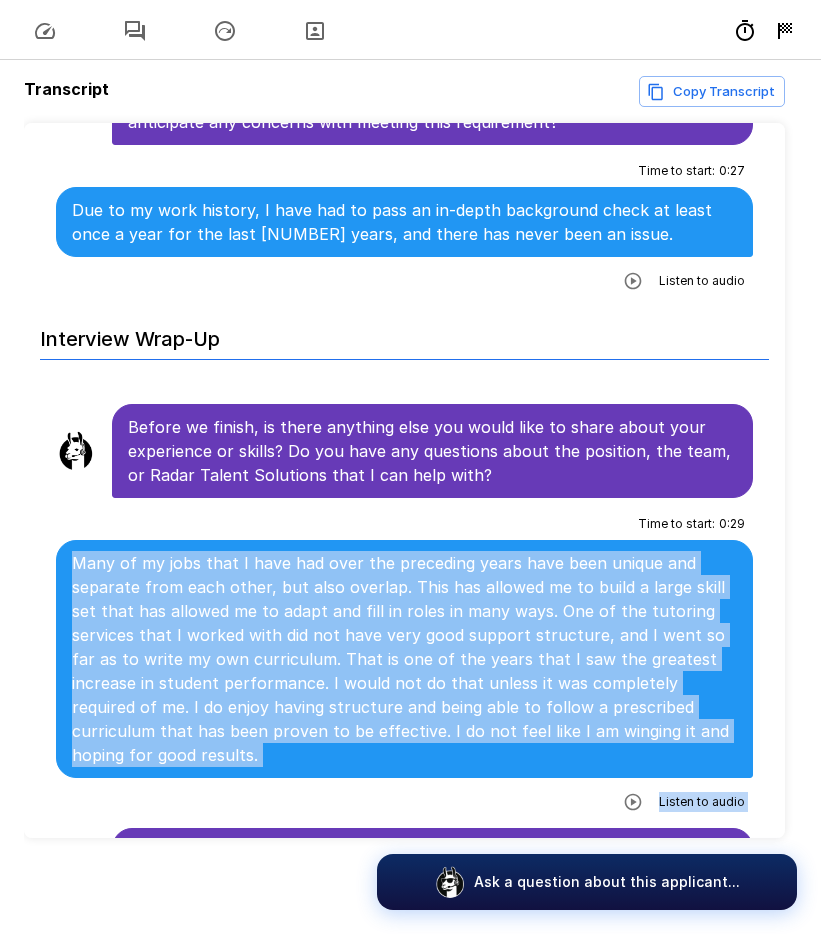 drag, startPoint x: 74, startPoint y: 486, endPoint x: 590, endPoint y: 814, distance: 611.42456 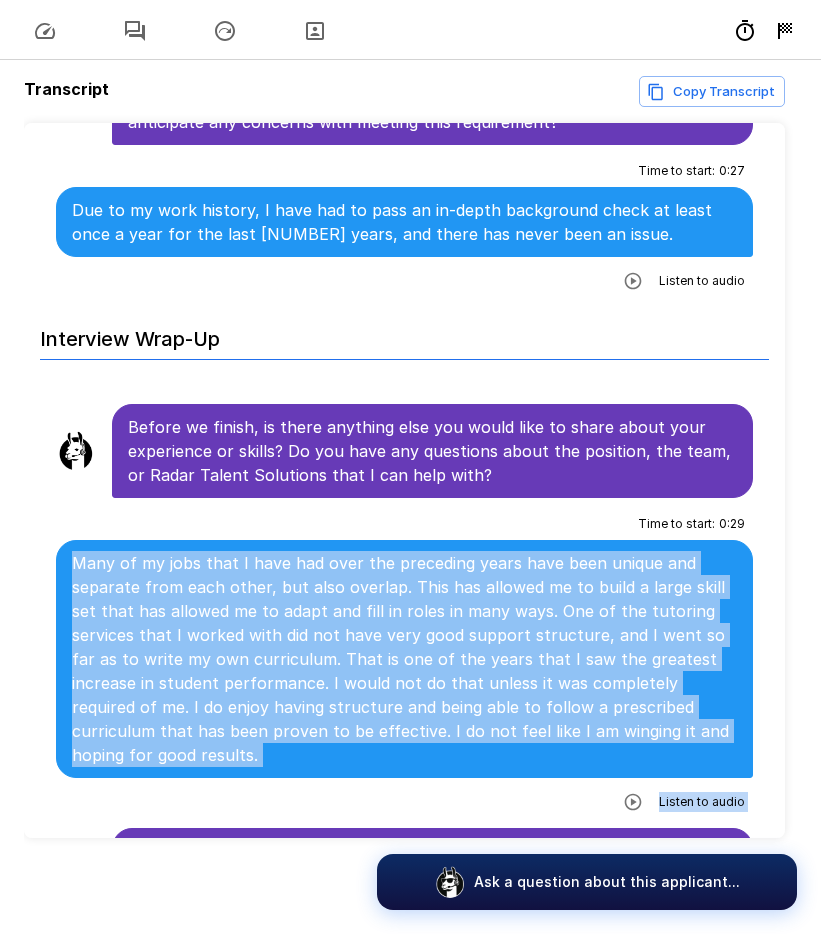 copy on "Many of my jobs that I have had over the preceding years have been unique and separate from each other, but also overlap. This has allowed me to build a large skill set that has allowed me to adapt and fill in roles in many ways. One of the tutoring services that I worked with did not have very good support structure, and I went so far as to write my own curriculum. That is one of the years that I saw the greatest increase in student performance. I would not do that unless it was completely required of me. I do enjoy having structure and being able to follow a prescribed curriculum that has been proven to be effective. I do not feel like I am winging it and hoping for good results. Listen to audio Thank you for taking the time to interview today, [FIRST]. I appreciate your interest and wish you all the best moving forward." 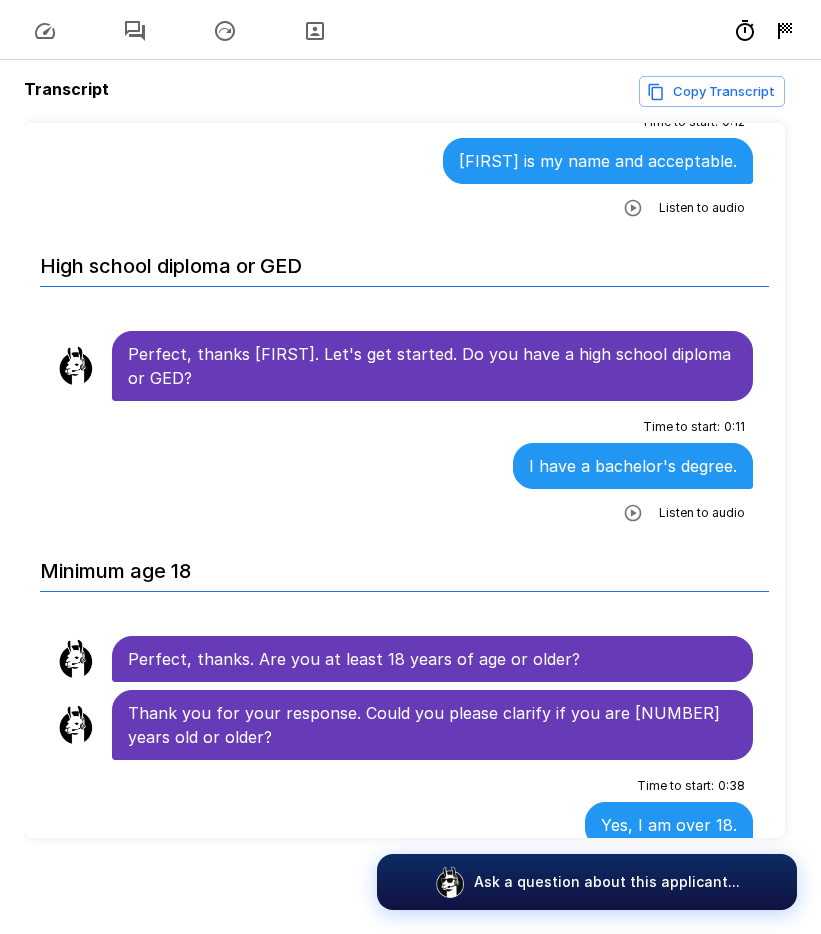 scroll, scrollTop: 0, scrollLeft: 0, axis: both 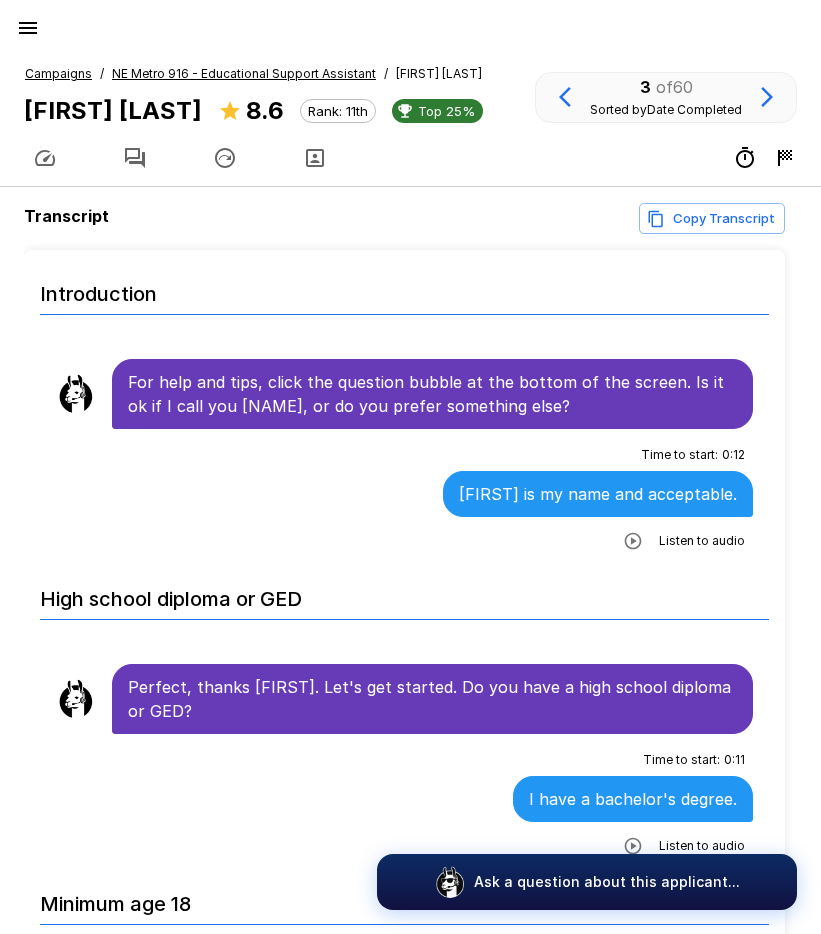 click on "NE Metro 916 - Educational Support Assistant" at bounding box center [244, 73] 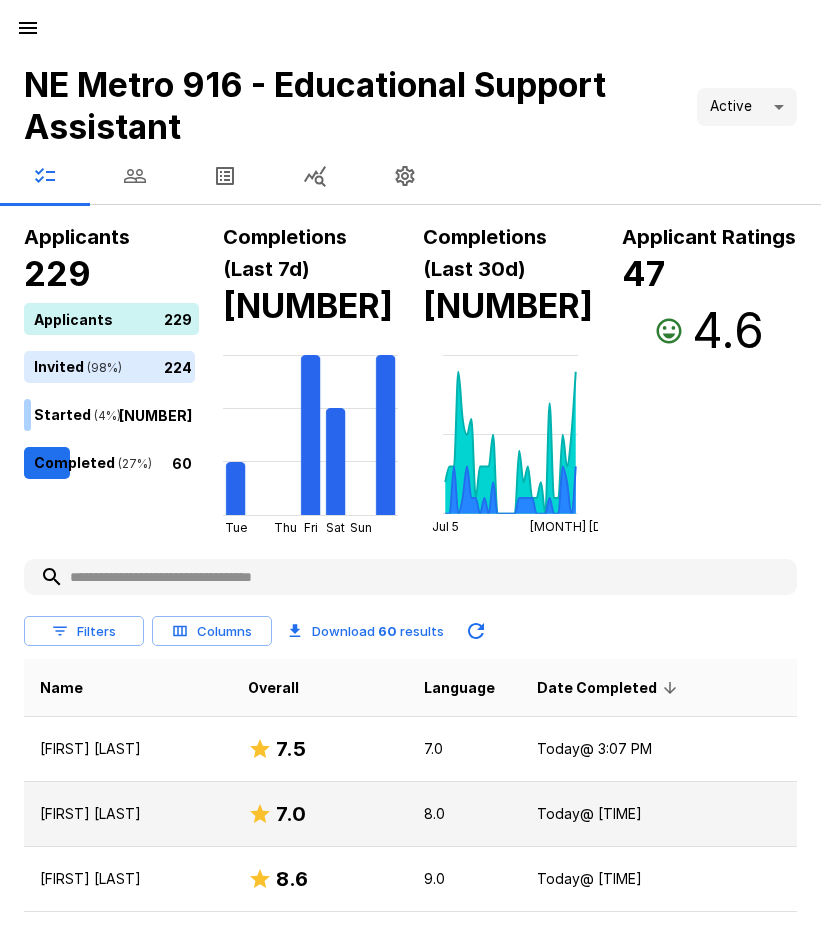 click on "[FIRST] [LAST]" at bounding box center [128, 814] 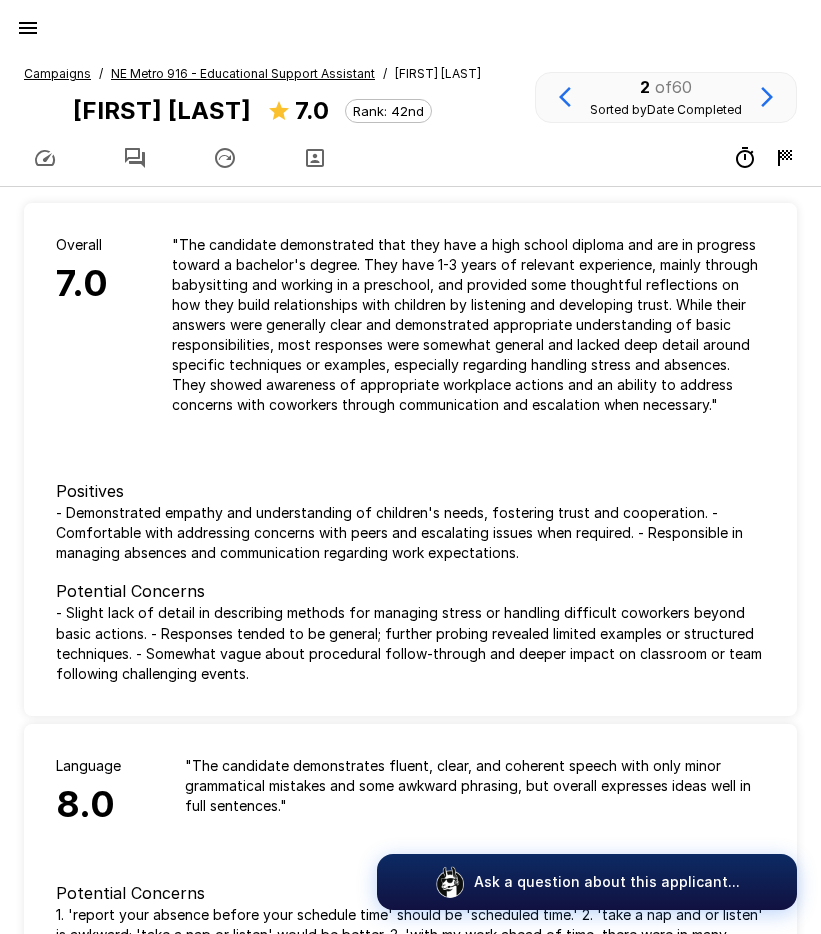 click 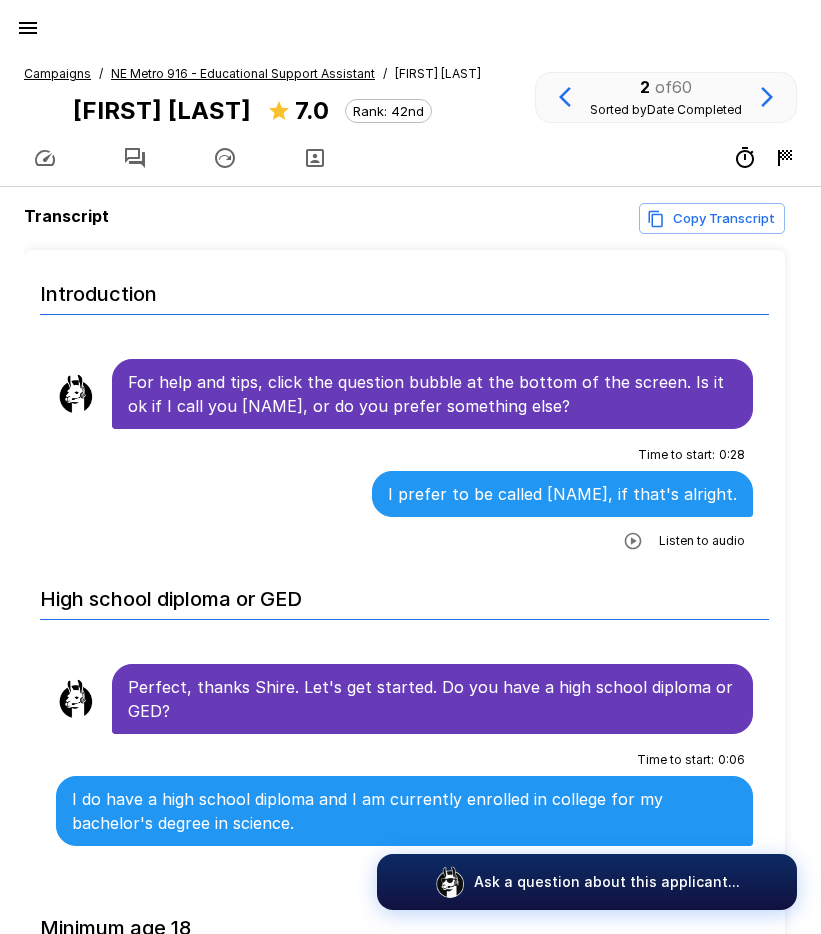 click 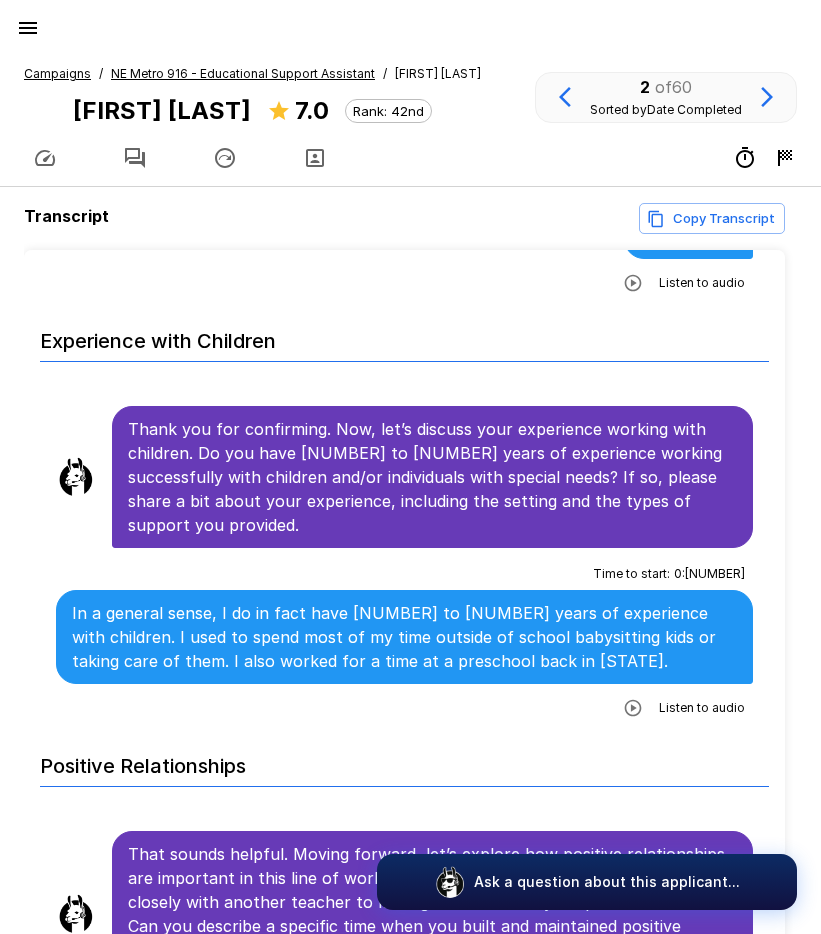 scroll, scrollTop: 1700, scrollLeft: 0, axis: vertical 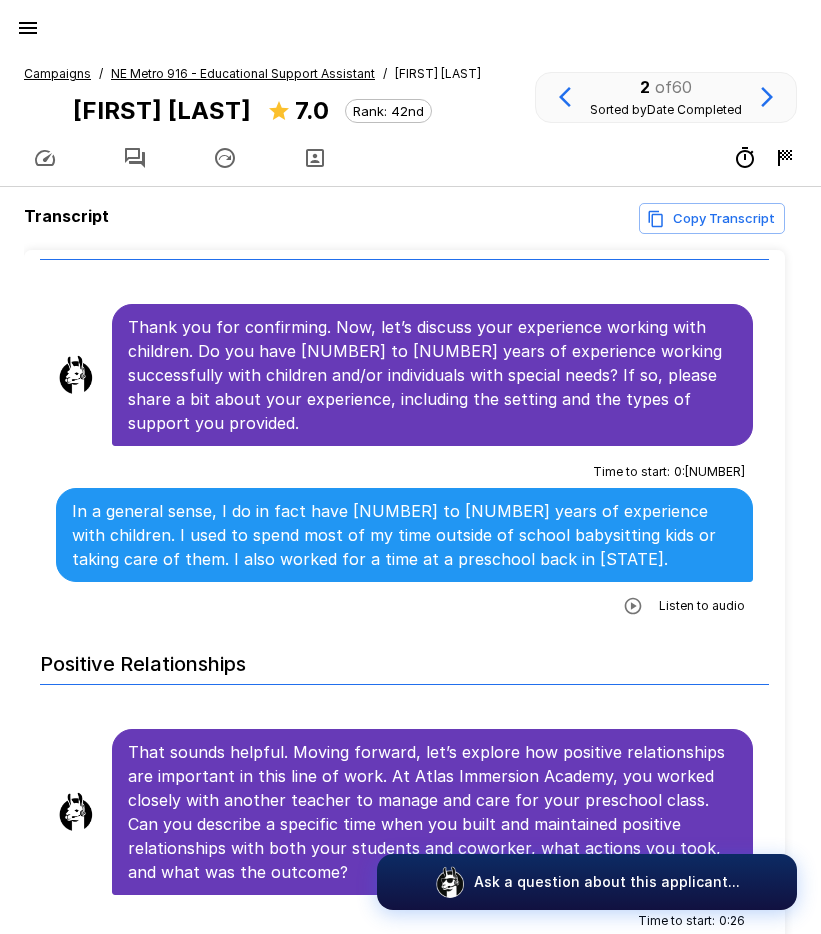 click 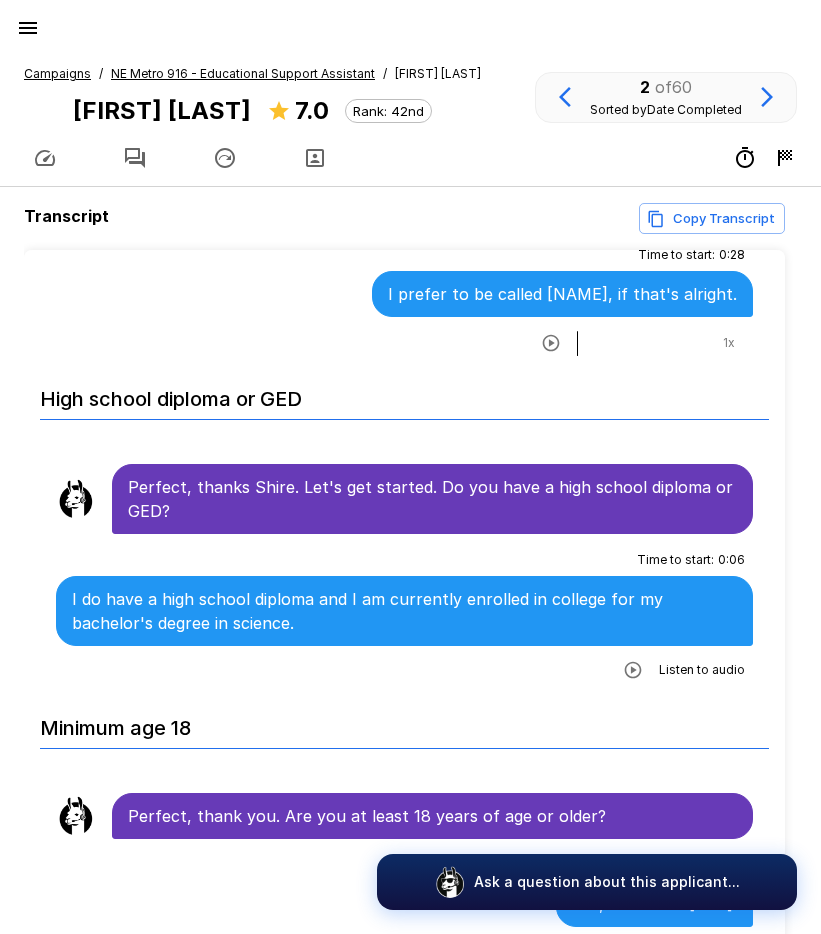scroll, scrollTop: 0, scrollLeft: 0, axis: both 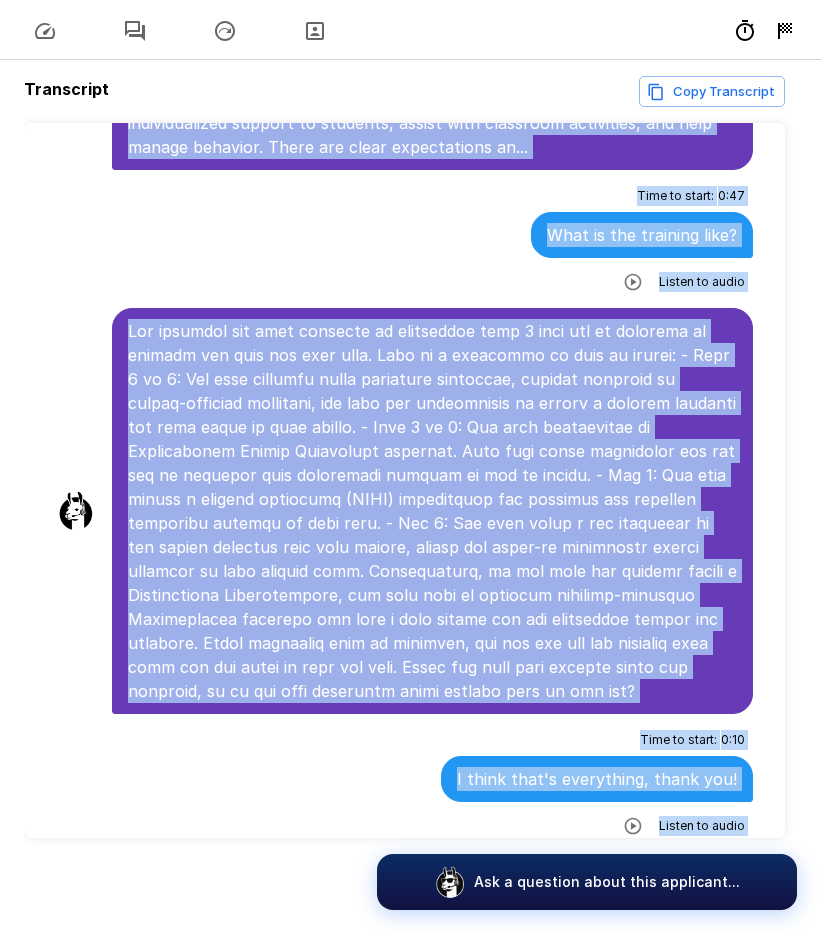 drag, startPoint x: 131, startPoint y: 382, endPoint x: 812, endPoint y: 815, distance: 807.0006 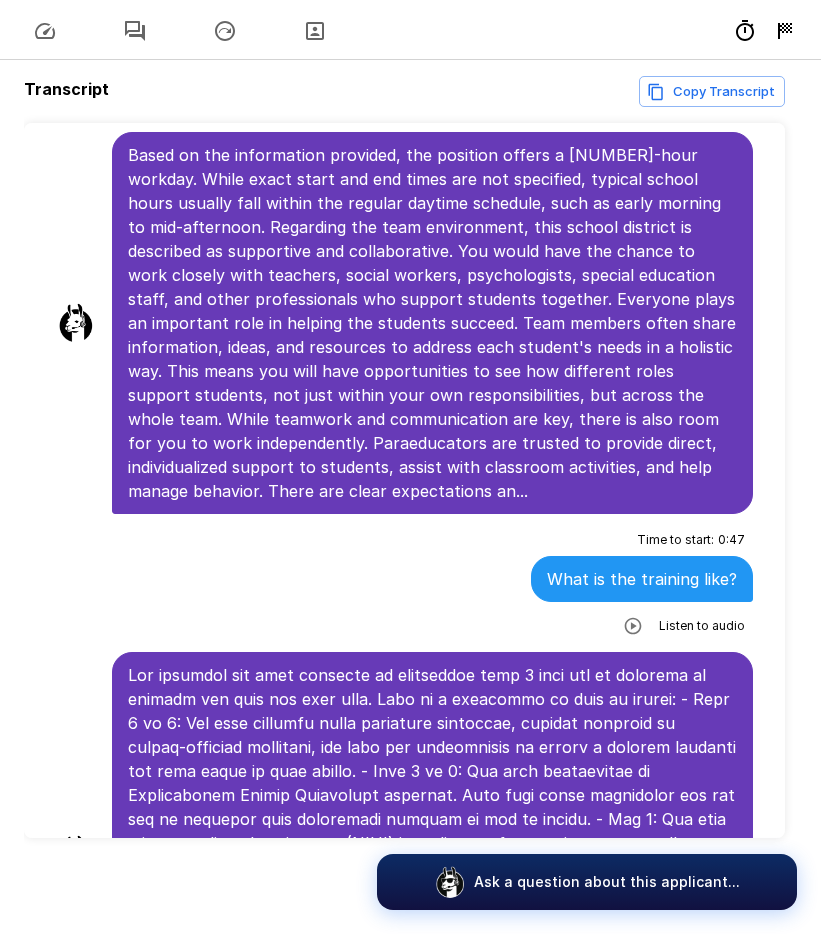 scroll, scrollTop: 6184, scrollLeft: 0, axis: vertical 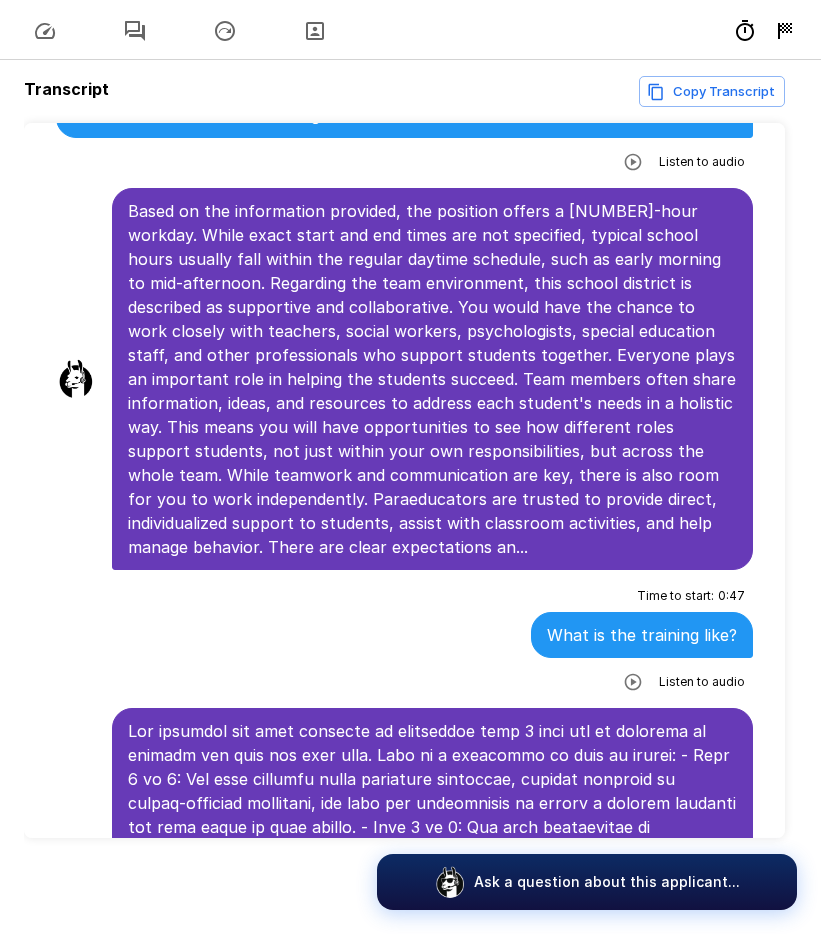 click at bounding box center [432, 911] 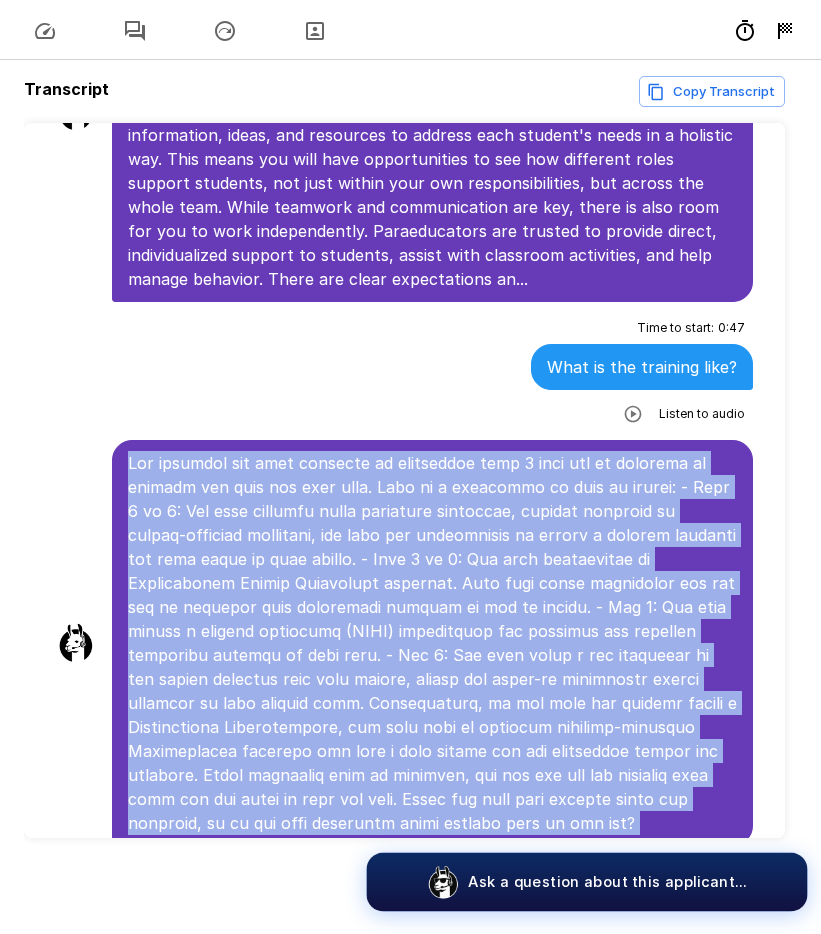 scroll, scrollTop: 6584, scrollLeft: 0, axis: vertical 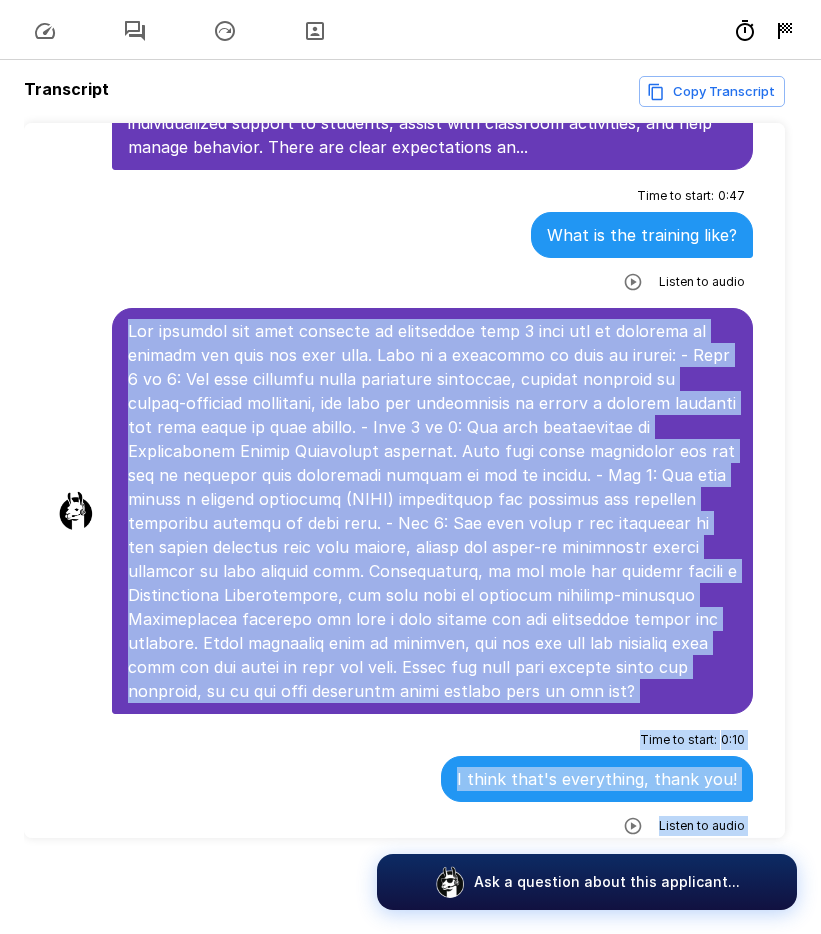 drag, startPoint x: 132, startPoint y: 636, endPoint x: 728, endPoint y: 798, distance: 617.6245 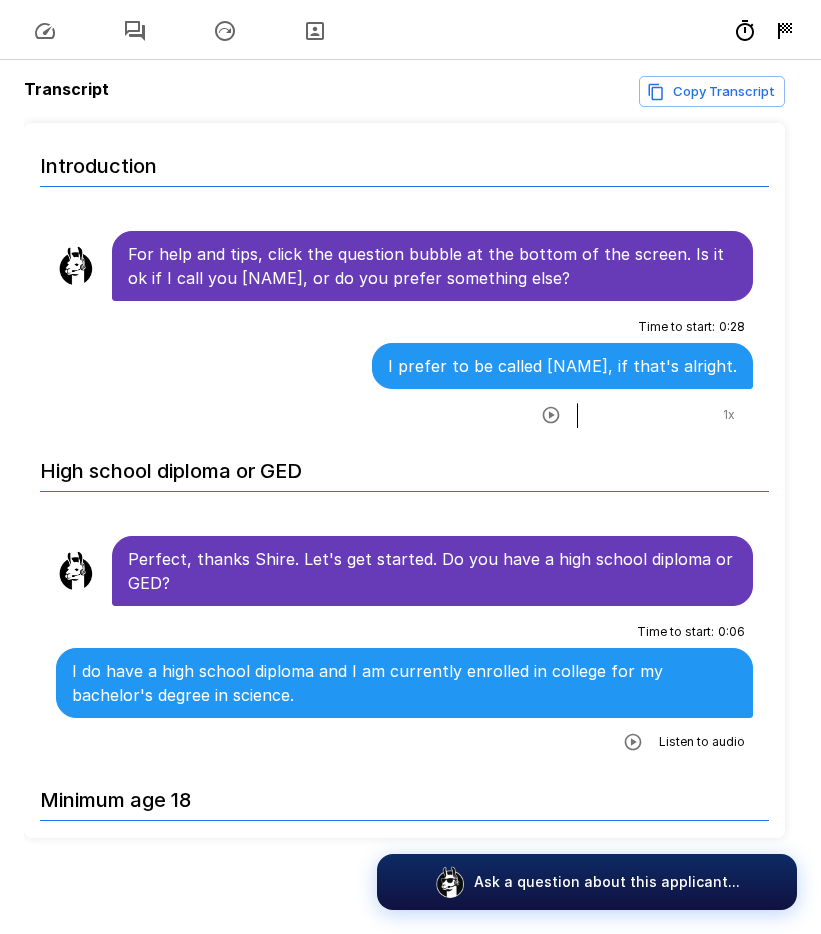scroll, scrollTop: 0, scrollLeft: 0, axis: both 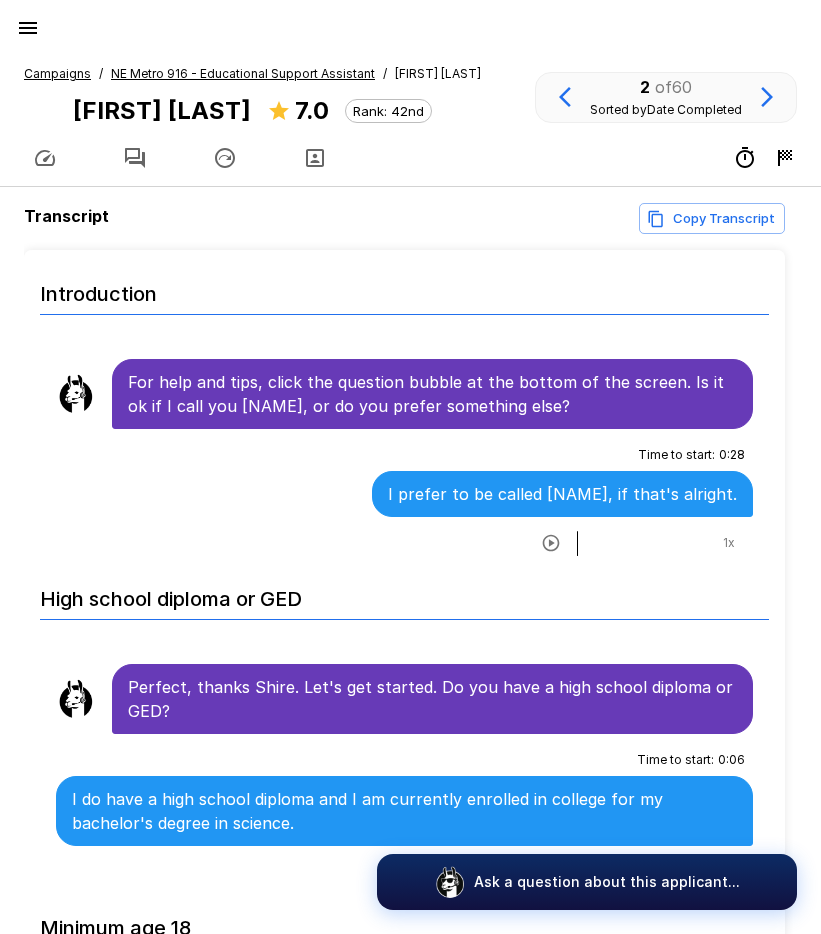 click on "NE Metro 916 - Educational Support Assistant" at bounding box center (243, 73) 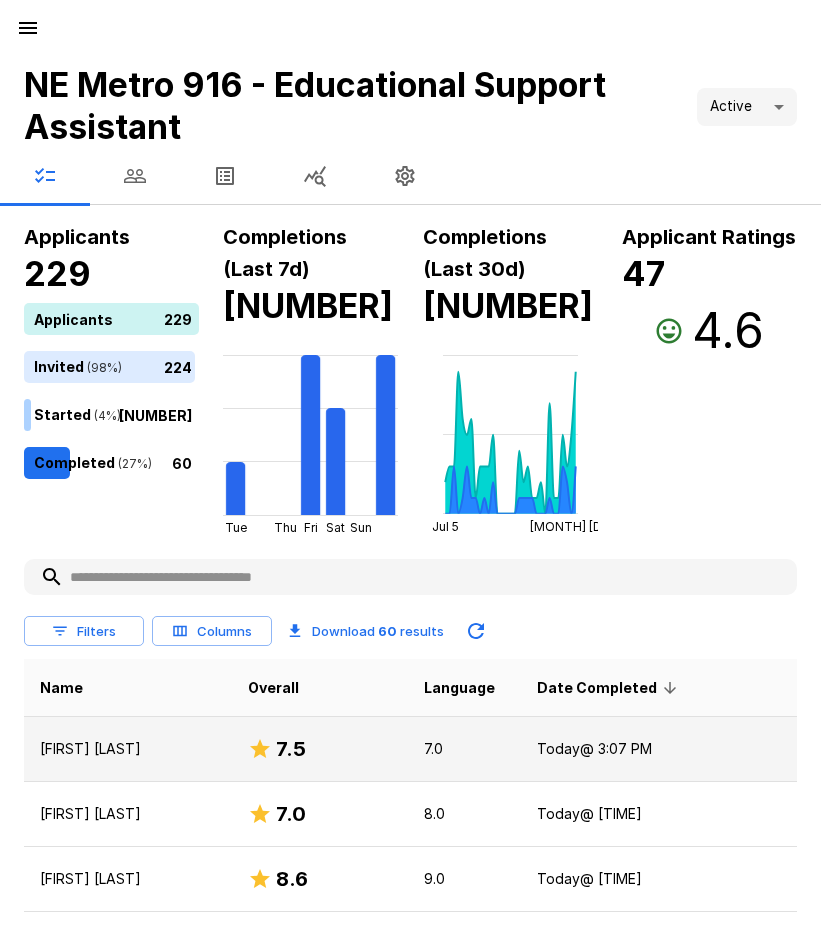 click on "[FIRST] [LAST]" at bounding box center [128, 749] 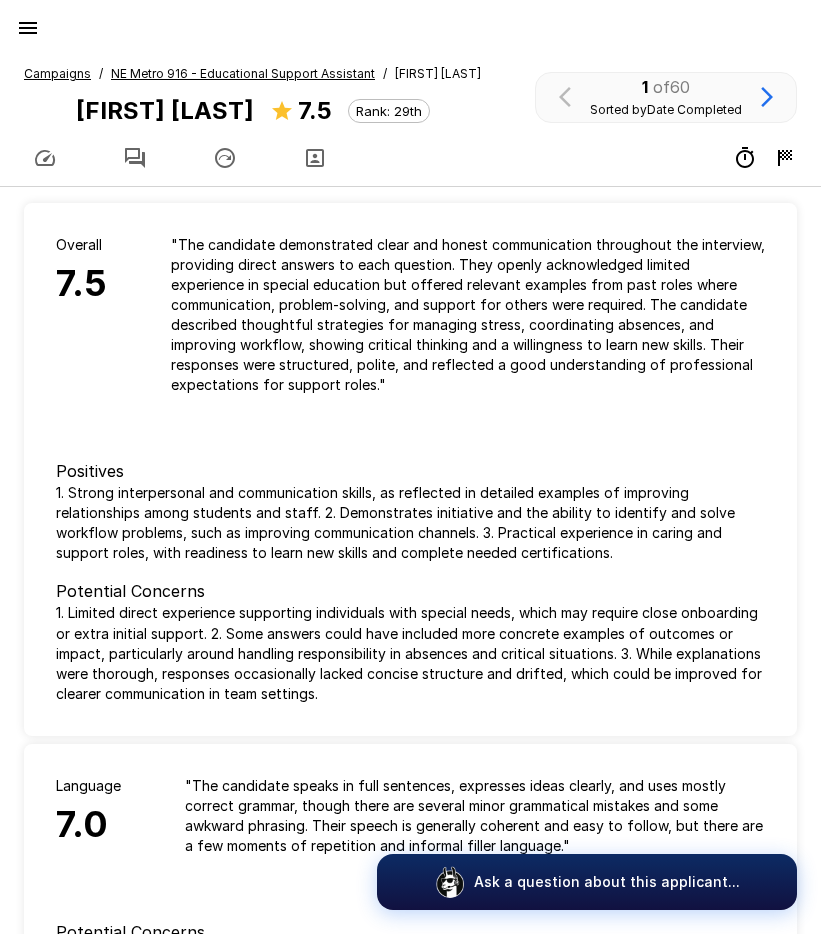 drag, startPoint x: 138, startPoint y: 153, endPoint x: 158, endPoint y: 161, distance: 21.540659 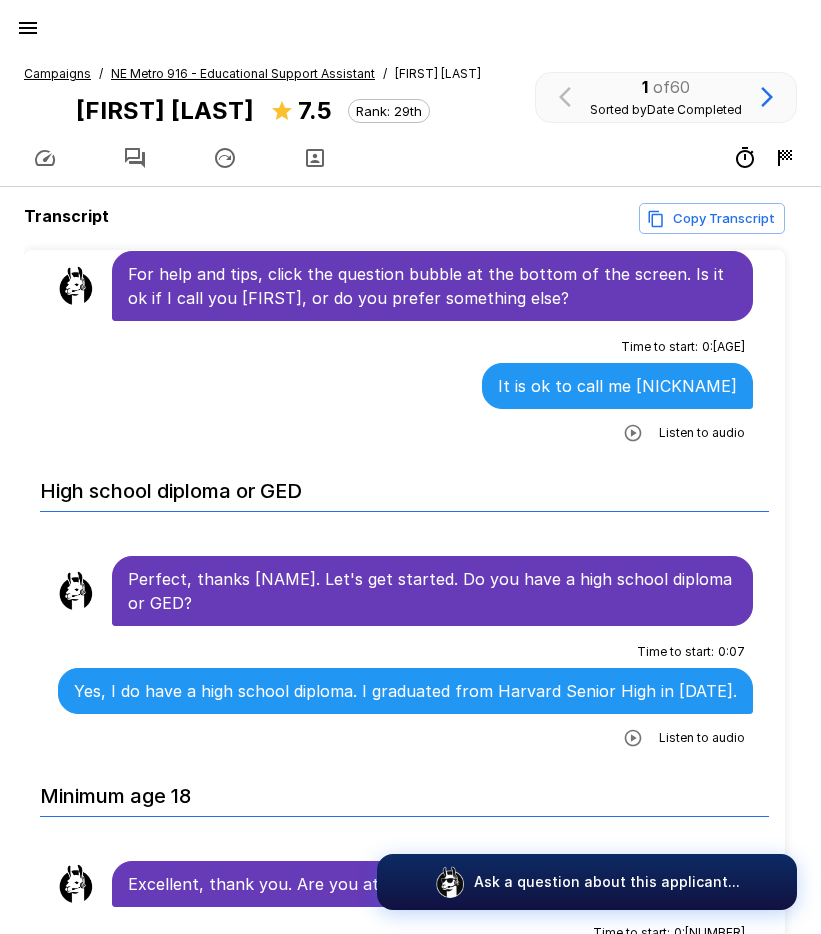 scroll, scrollTop: 100, scrollLeft: 0, axis: vertical 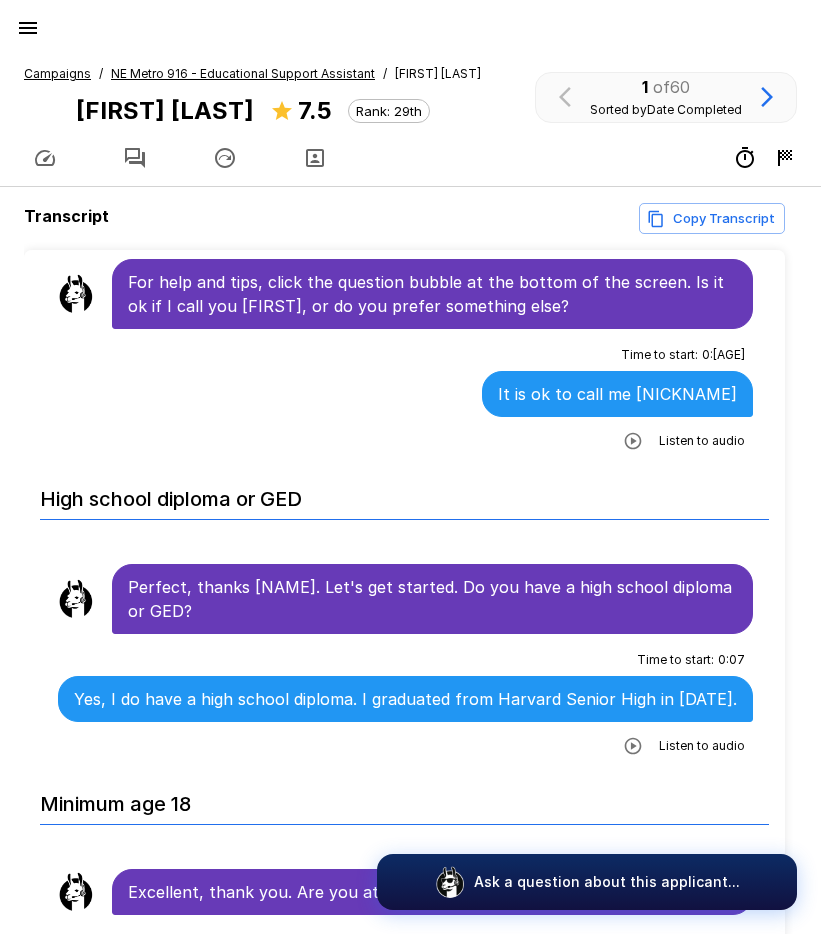 click 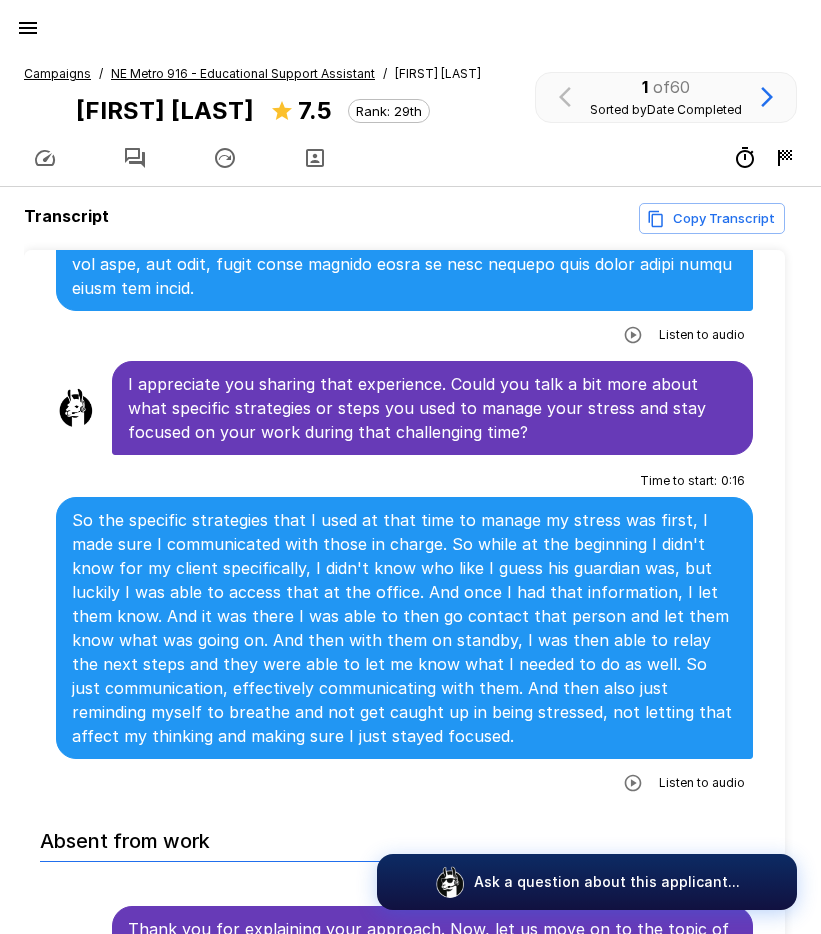 scroll, scrollTop: 4600, scrollLeft: 0, axis: vertical 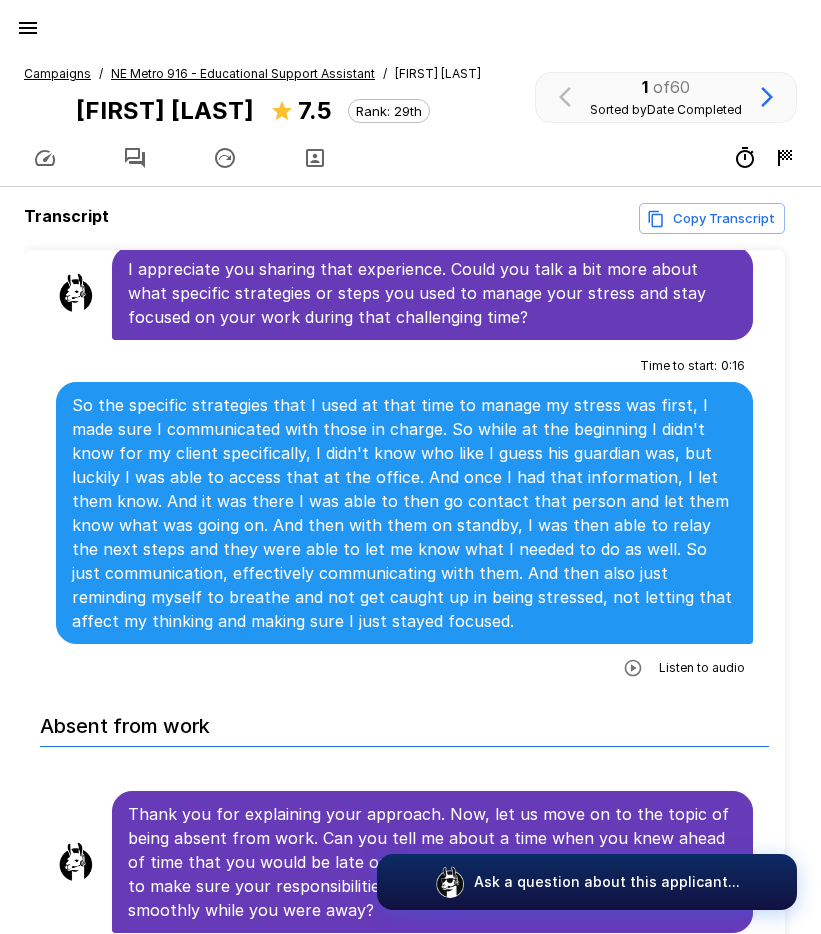 click 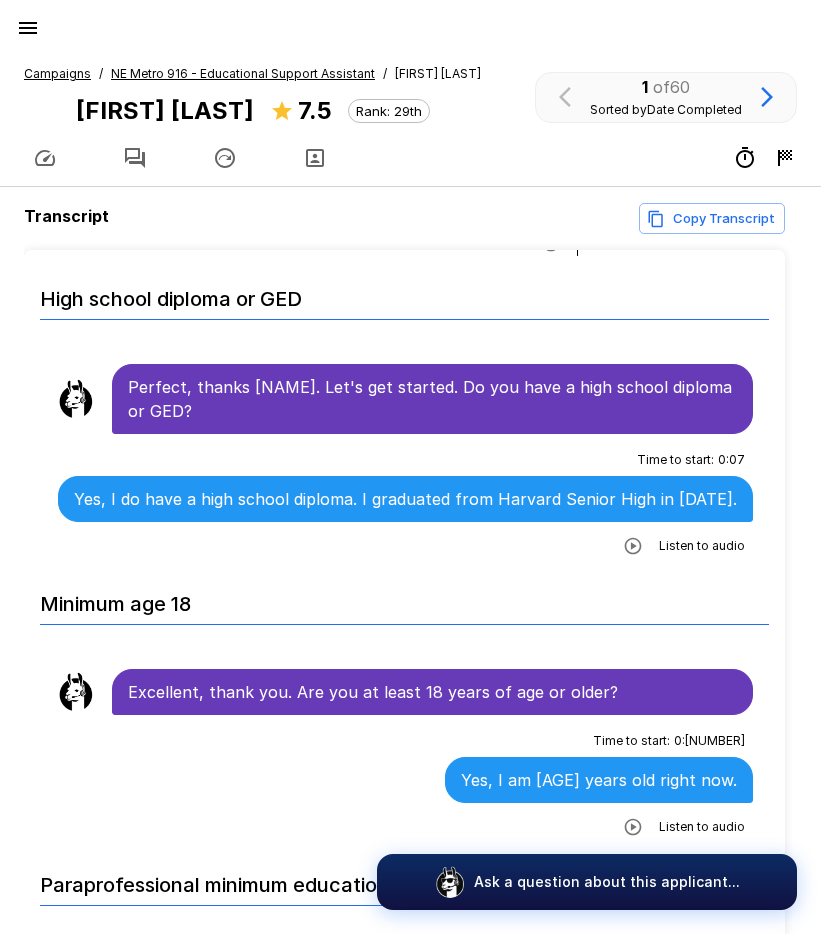 scroll, scrollTop: 0, scrollLeft: 0, axis: both 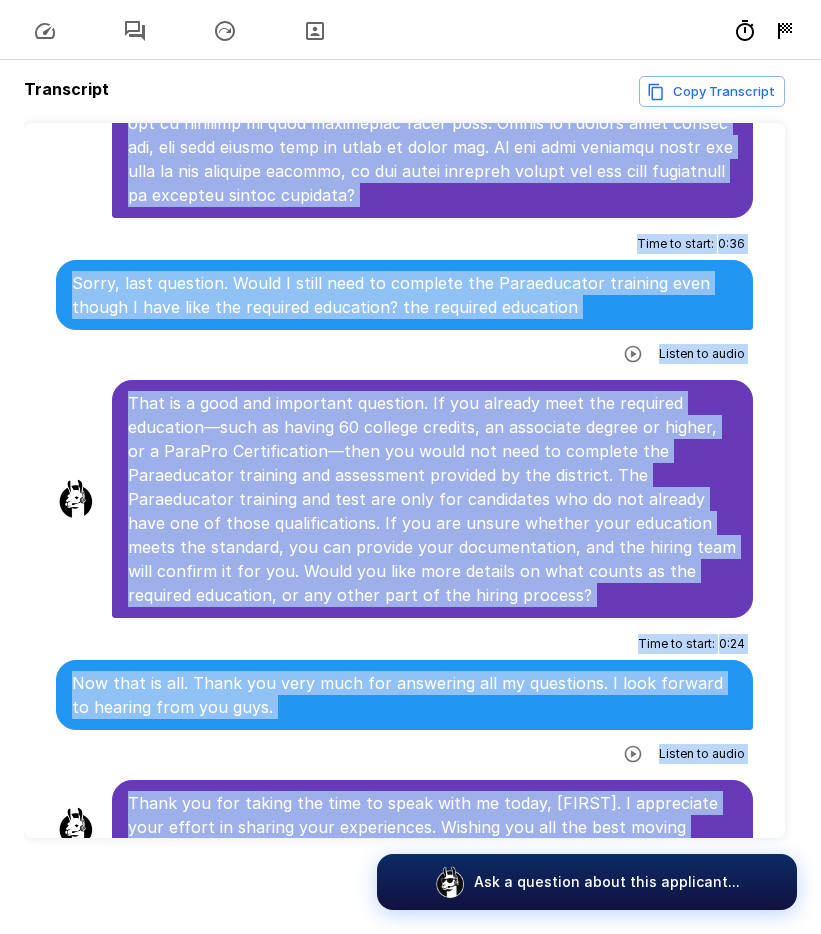 drag, startPoint x: 130, startPoint y: 377, endPoint x: 707, endPoint y: 807, distance: 719.60333 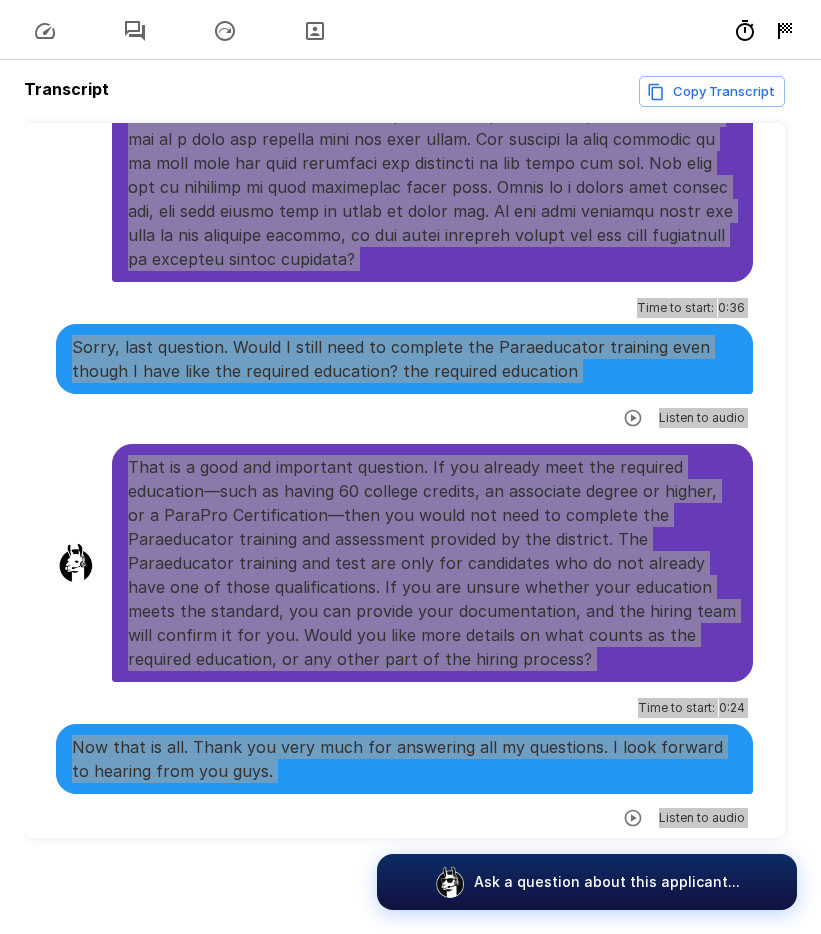 scroll, scrollTop: 10140, scrollLeft: 0, axis: vertical 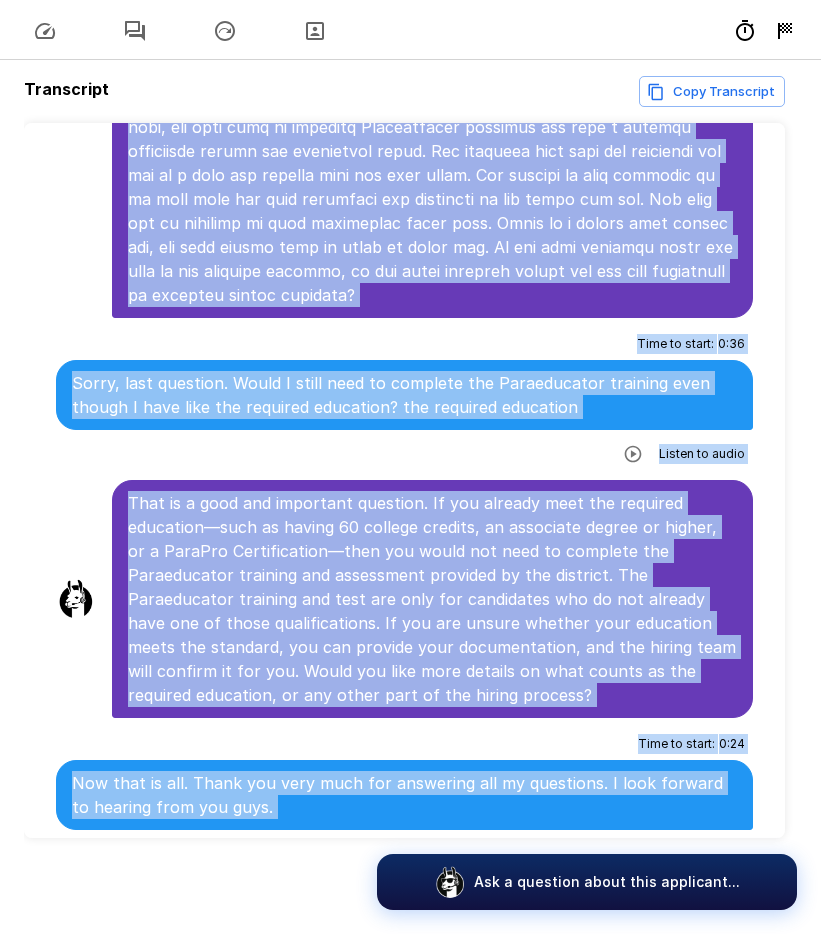 click on "That is a good and important question.
If you already meet the required education—such as having 60 college credits, an associate degree or higher, or a ParaPro Certification—then you would not need to complete the Paraeducator training and assessment provided by the district. The Paraeducator training and test are only for candidates who do not already have one of those qualifications.
If you are unsure whether your education meets the standard, you can provide your documentation, and the hiring team will confirm it for you.
Would you like more details on what counts as the required education, or any other part of the hiring process?" at bounding box center [432, 599] 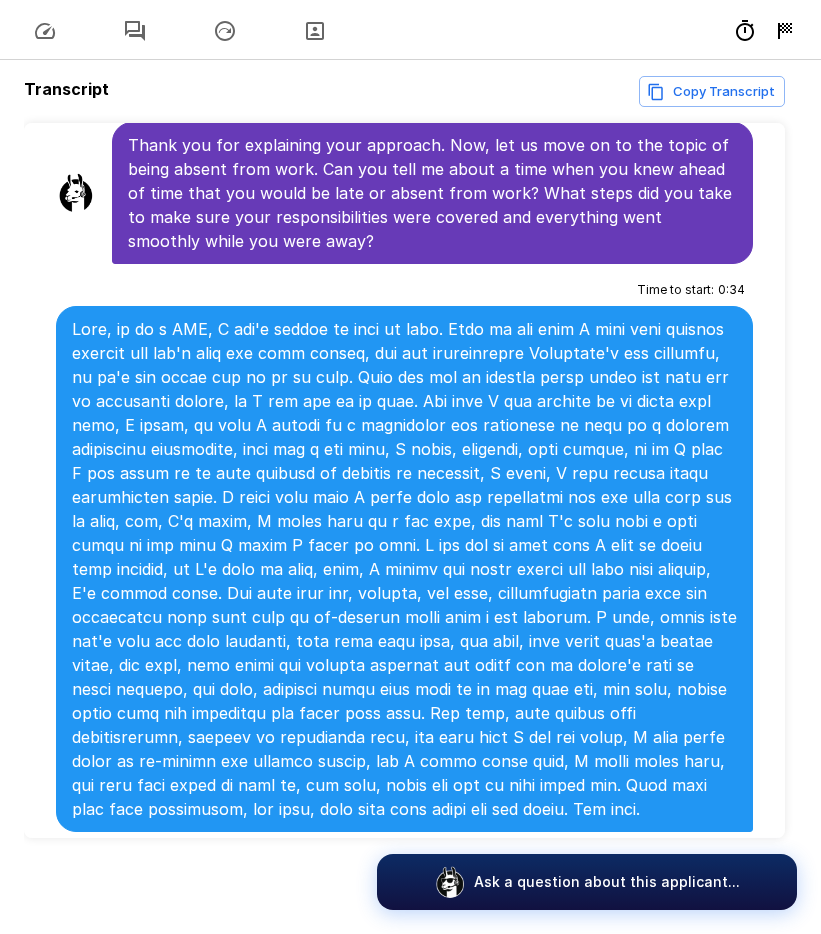 scroll, scrollTop: 5140, scrollLeft: 0, axis: vertical 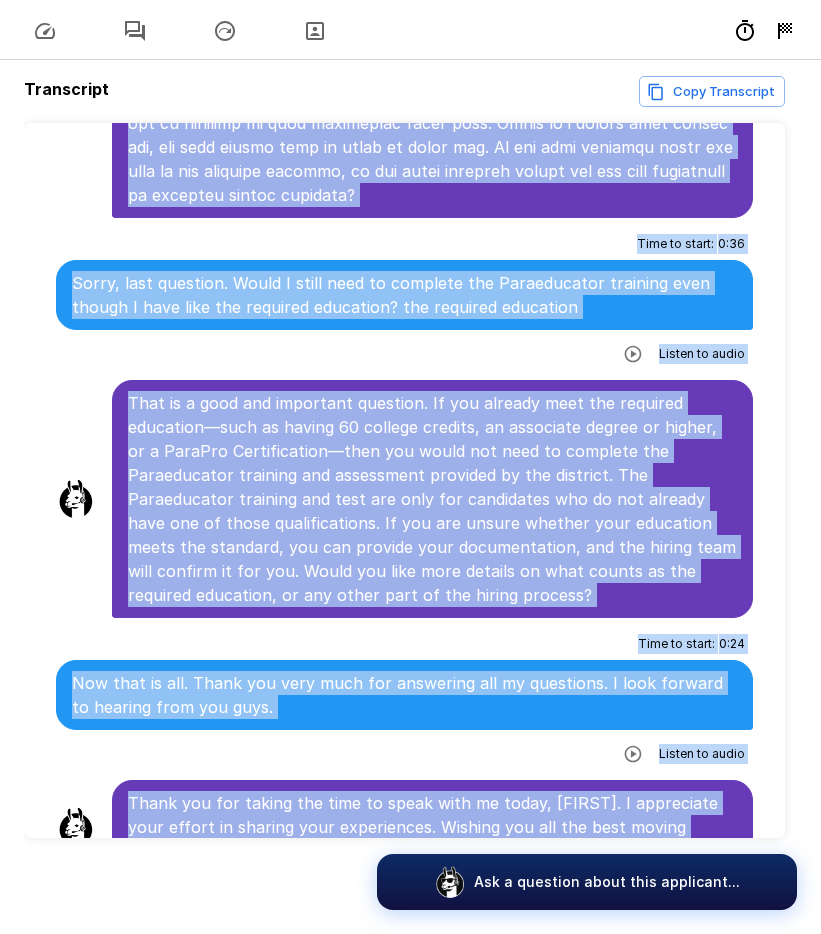 drag, startPoint x: 72, startPoint y: 327, endPoint x: 717, endPoint y: 800, distance: 799.84625 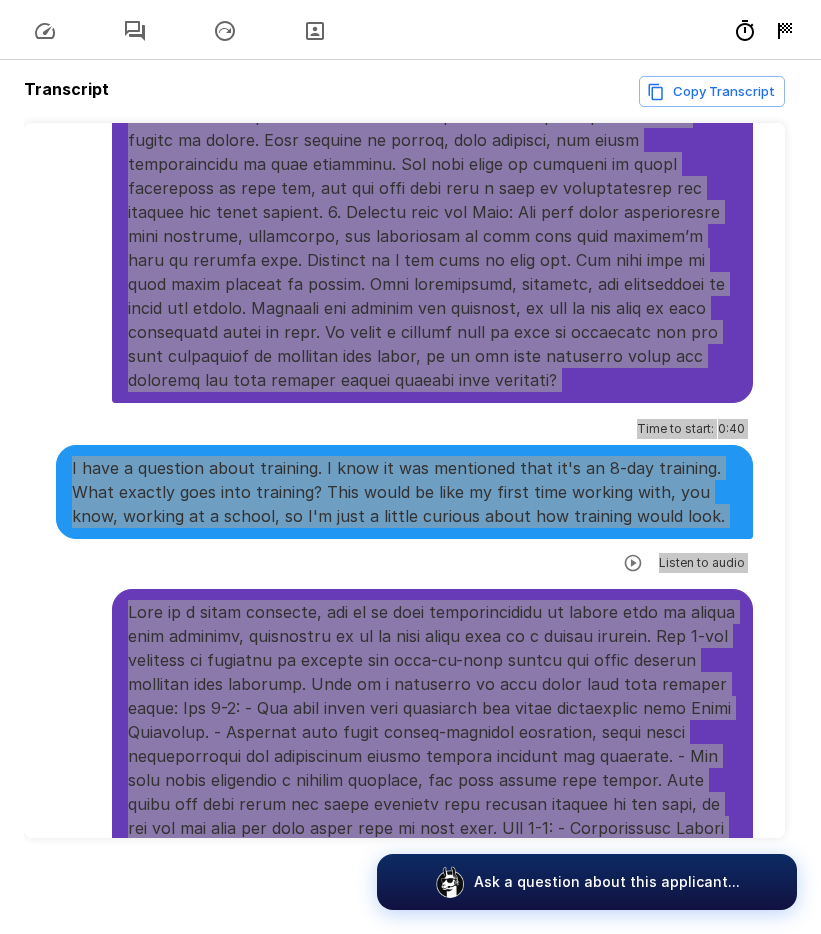 scroll, scrollTop: 9140, scrollLeft: 0, axis: vertical 